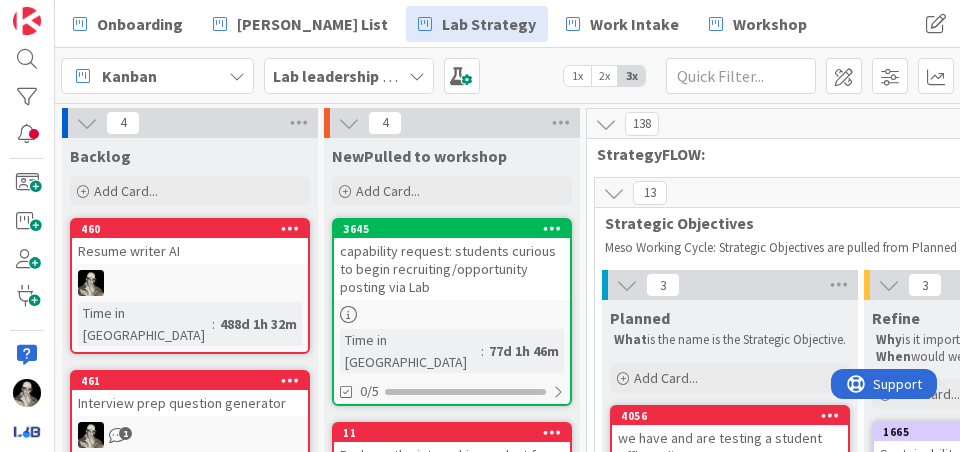scroll, scrollTop: 0, scrollLeft: 0, axis: both 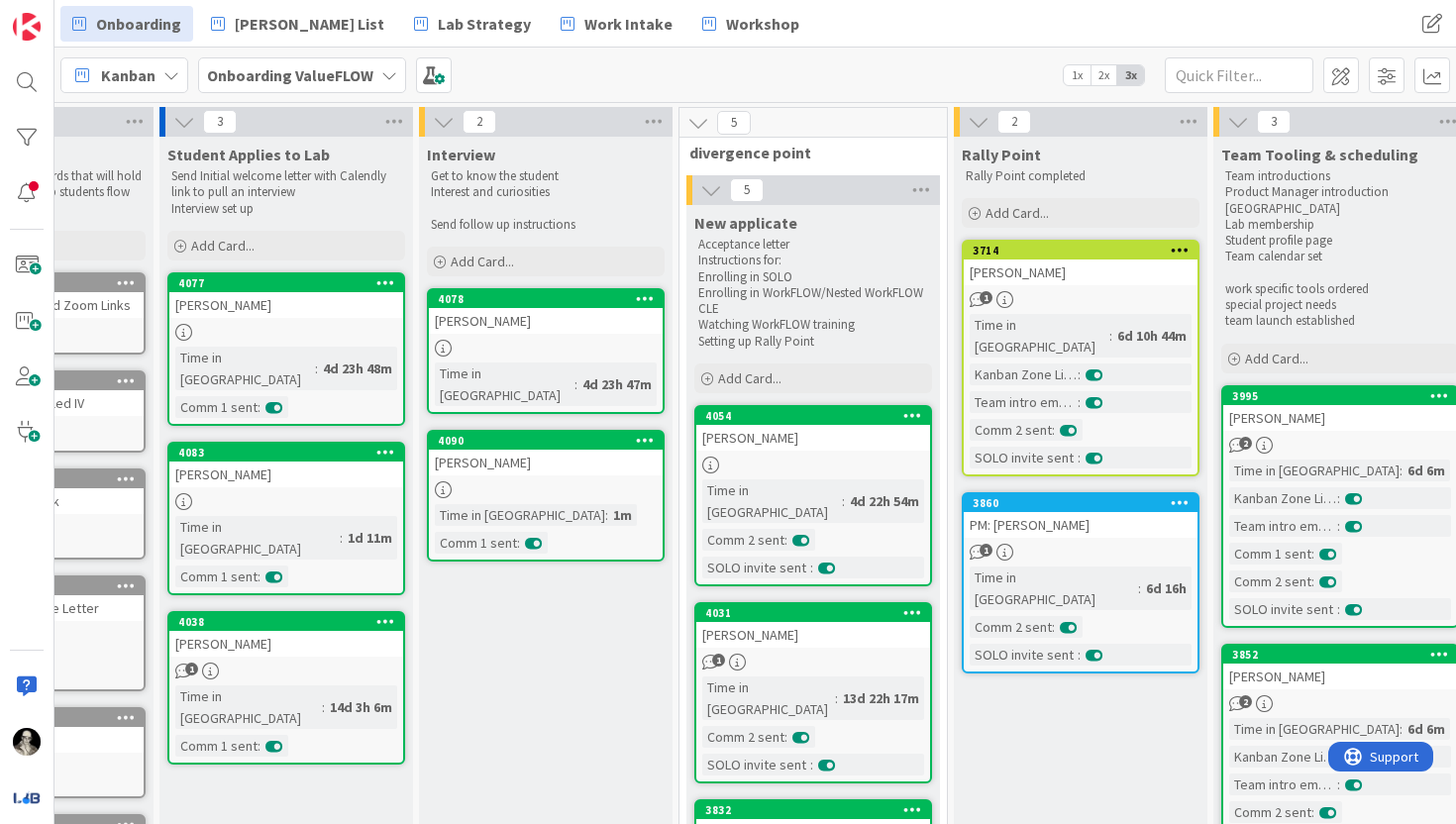 click on "1" at bounding box center (1081, 552) 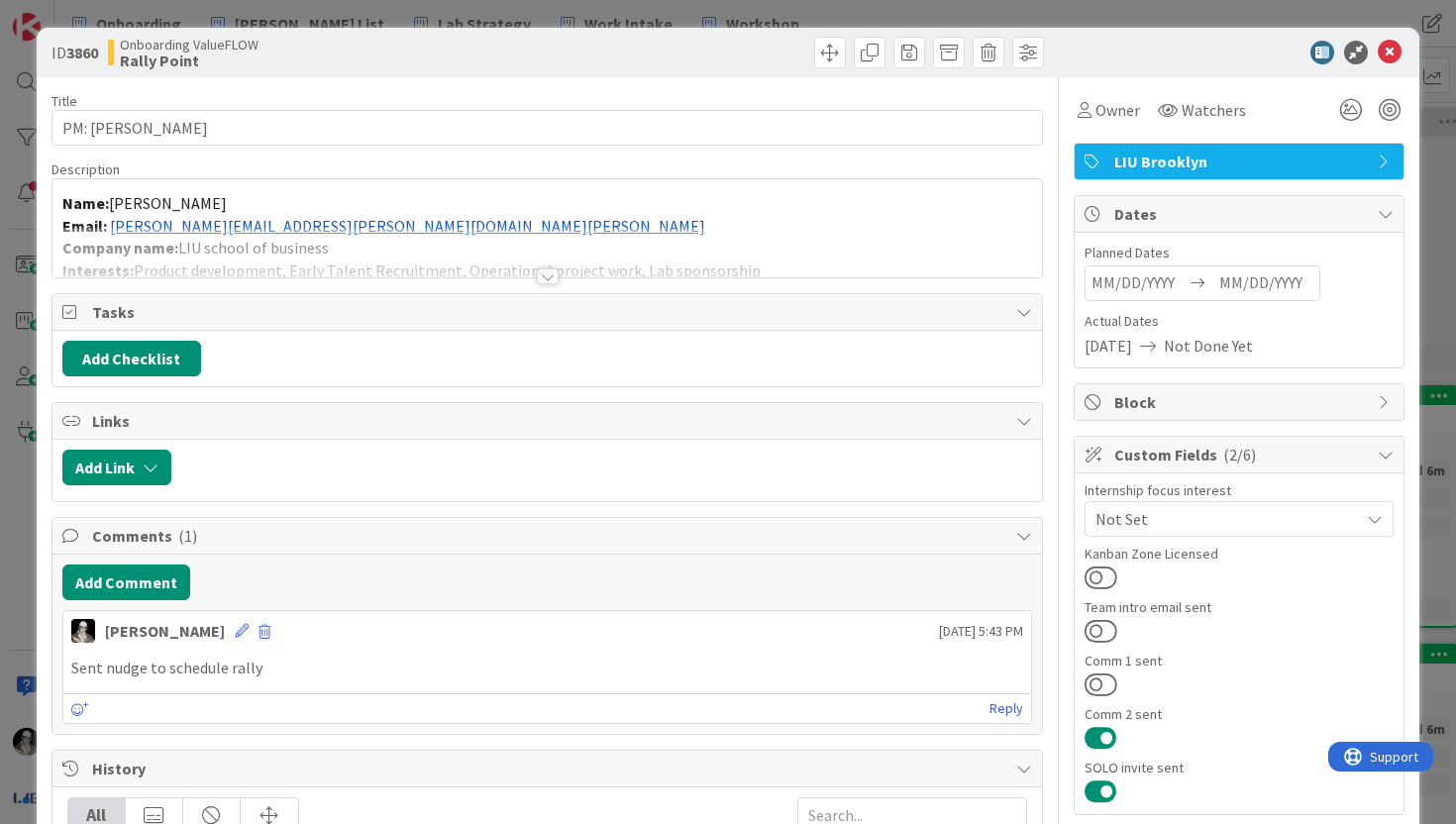 scroll, scrollTop: 0, scrollLeft: 0, axis: both 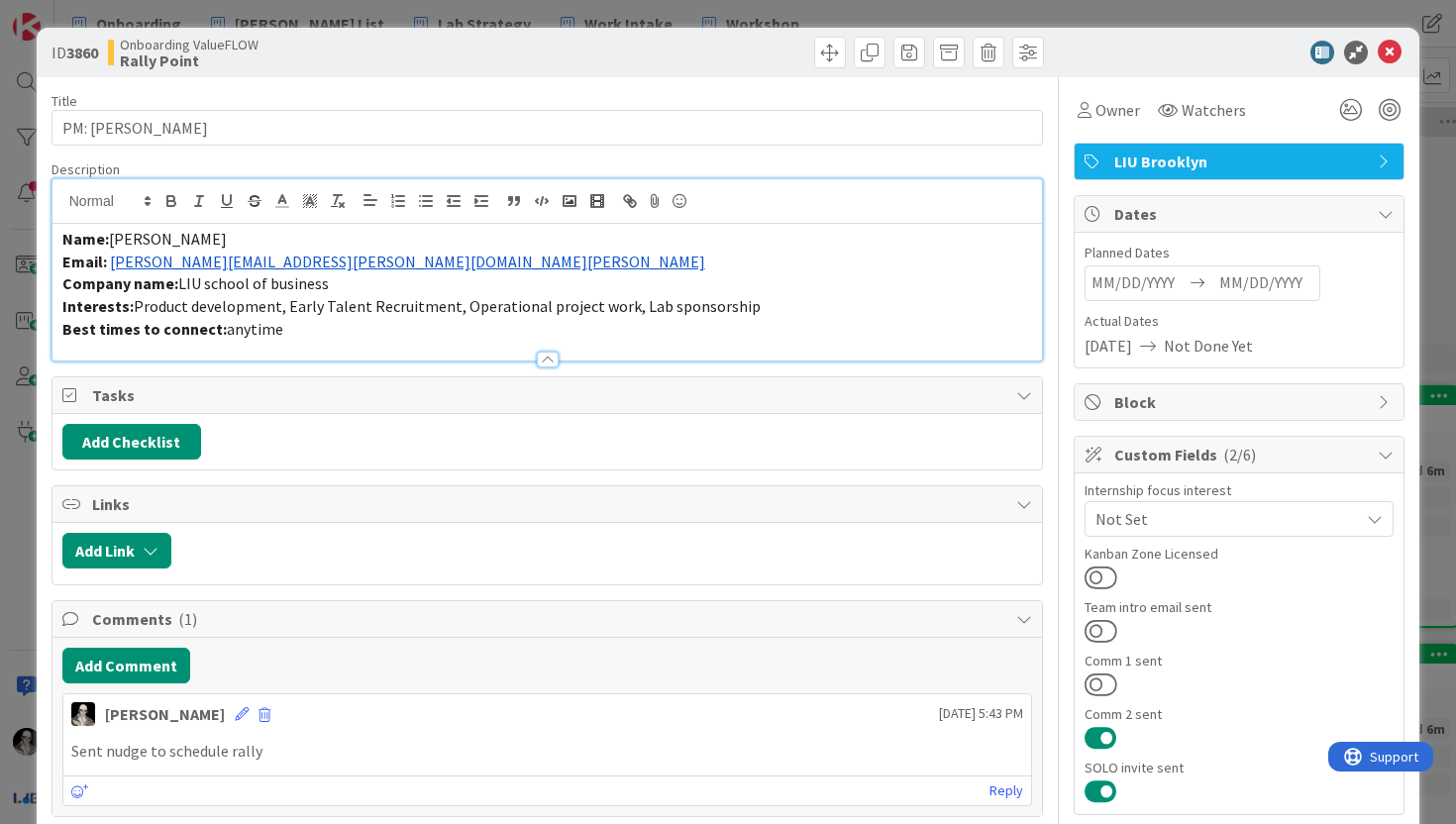 click on "Name:  Dante Johnson Email:   dante.johnson@my.liu.edu Company name:  LIU school of business Interests:  Product development, Early Talent Recruitment, Operational project work, Lab sponsorship Best times to connect:  anytime" at bounding box center [548, 269] 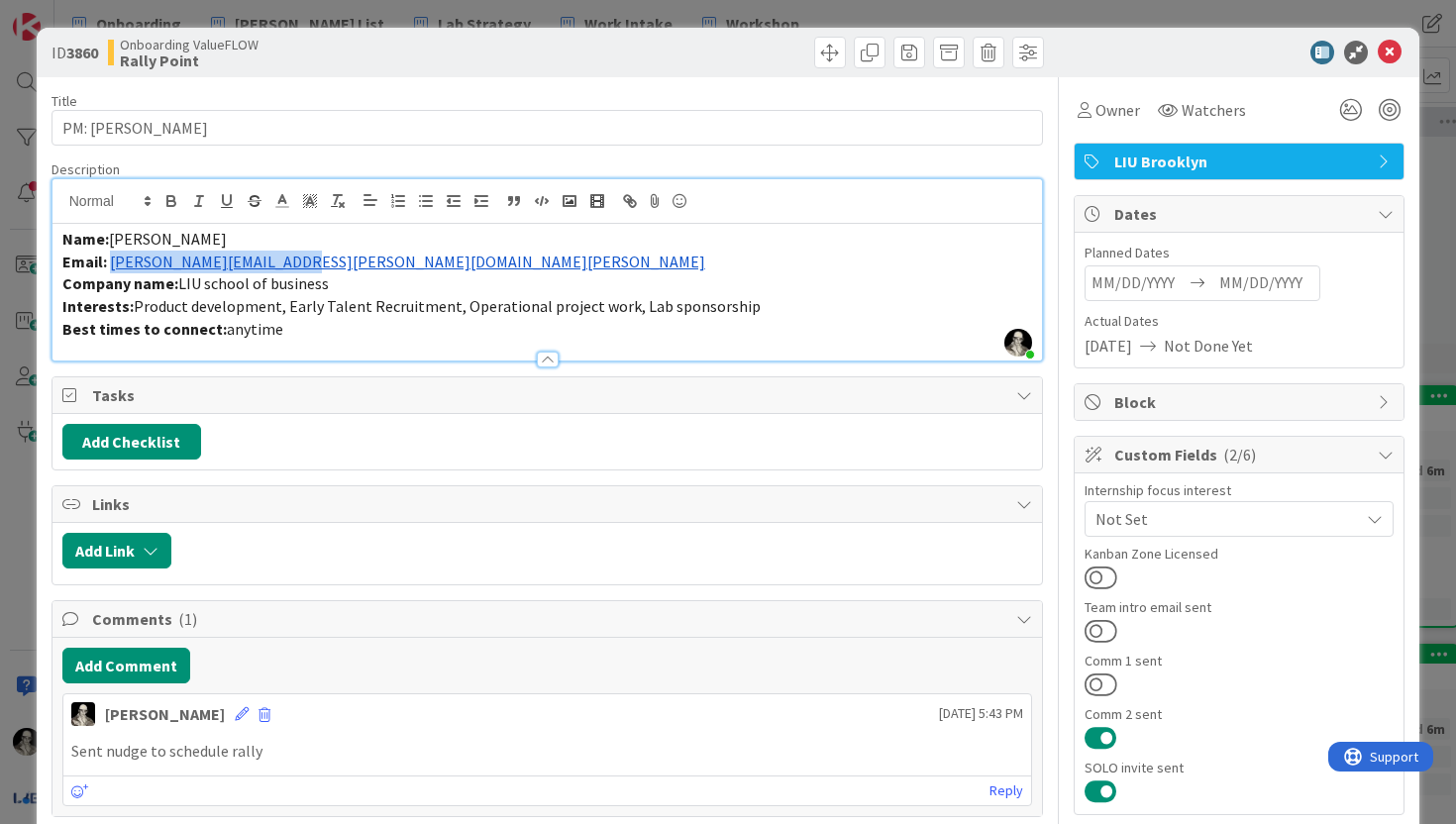 drag, startPoint x: 296, startPoint y: 260, endPoint x: 111, endPoint y: 260, distance: 185 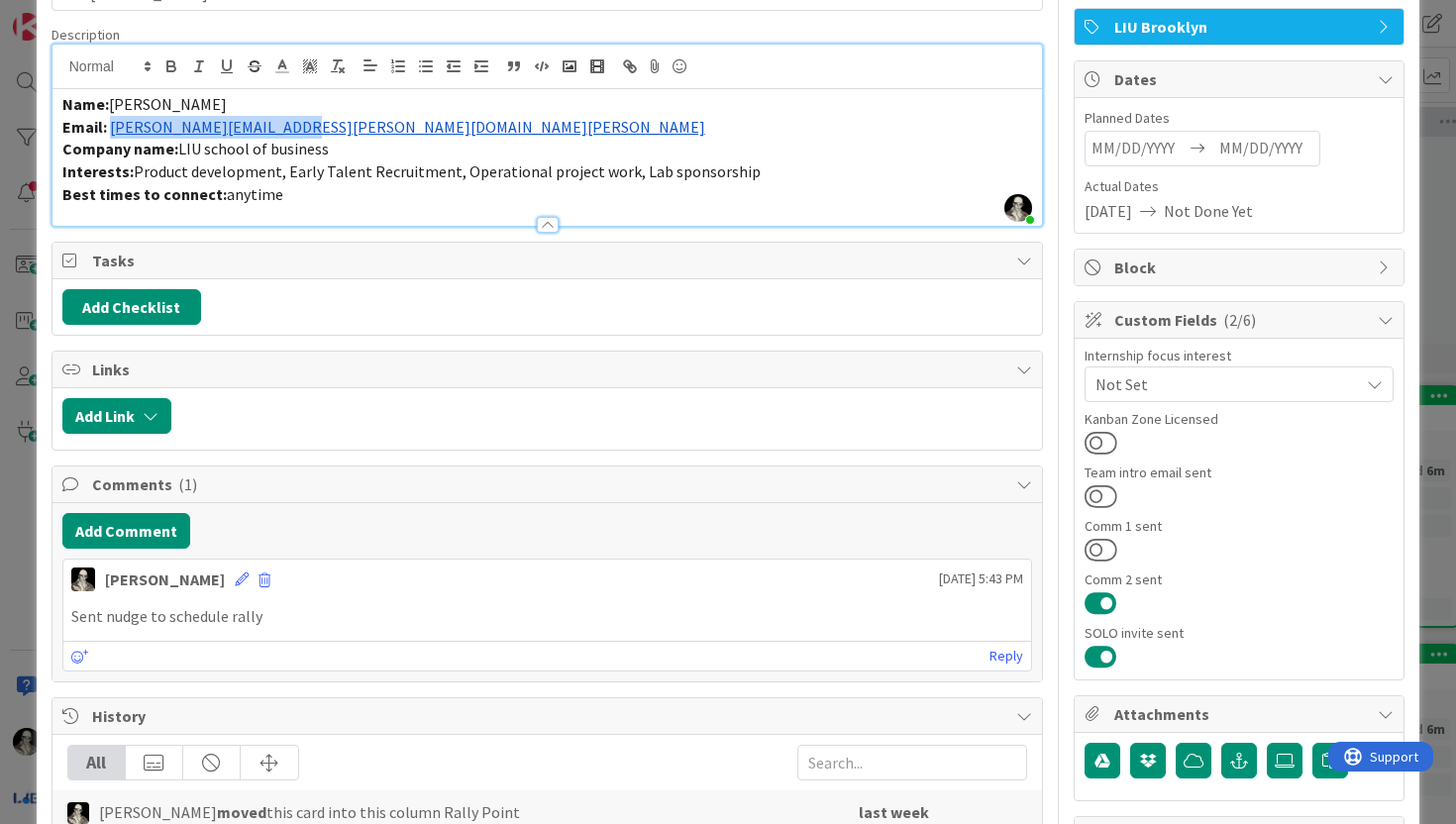 scroll, scrollTop: 146, scrollLeft: 0, axis: vertical 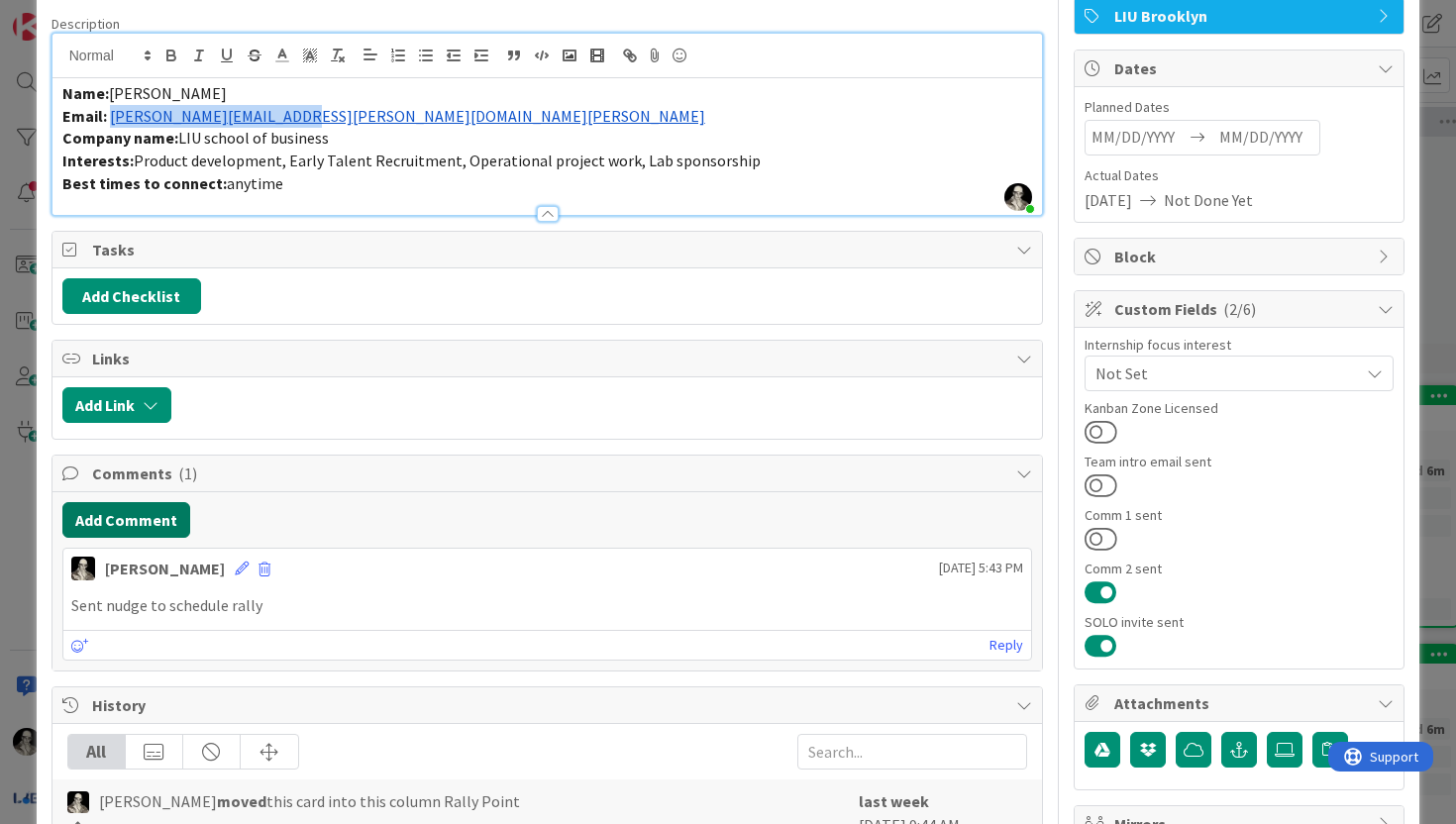 click on "Add Comment" at bounding box center [126, 520] 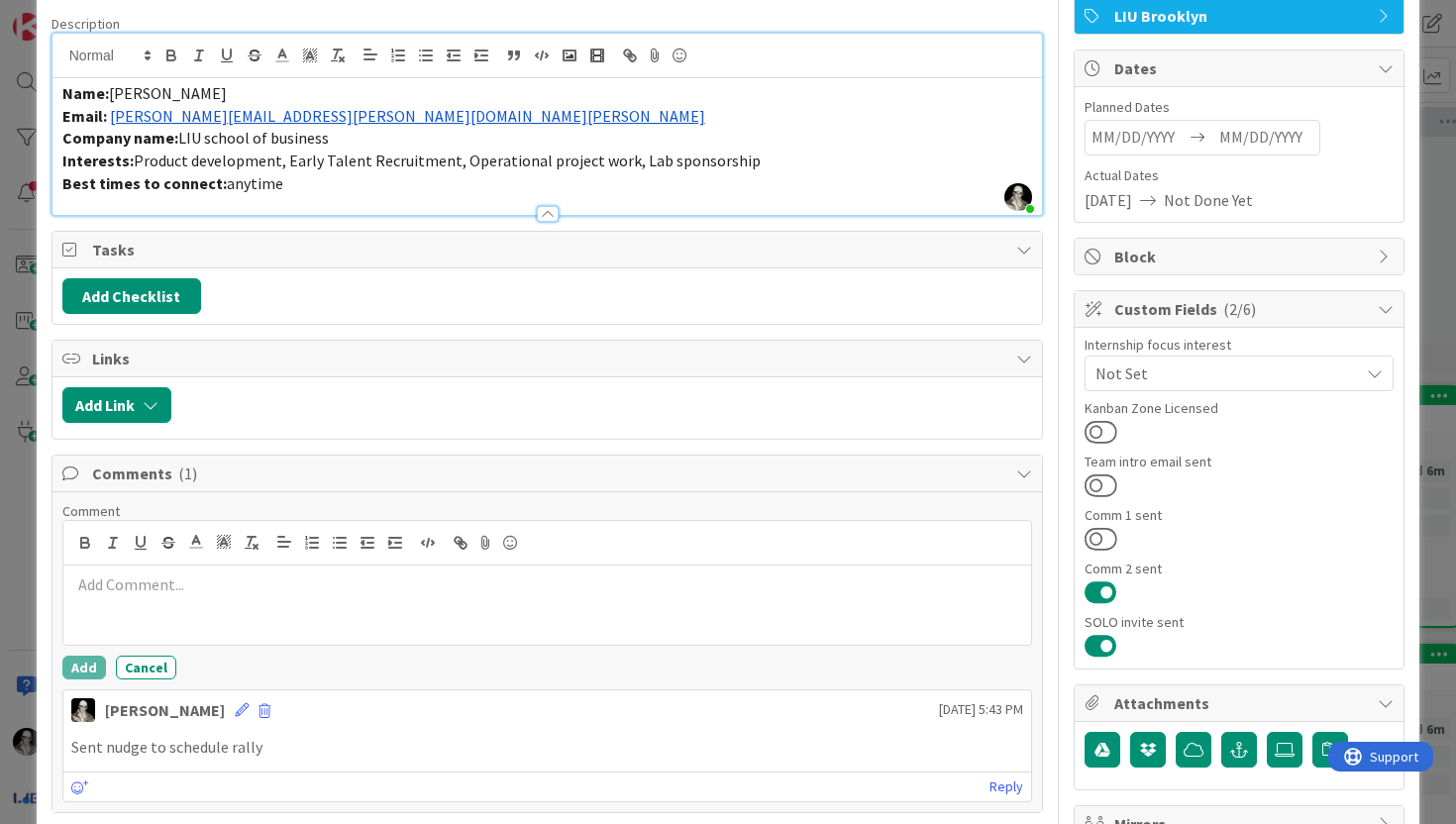 type 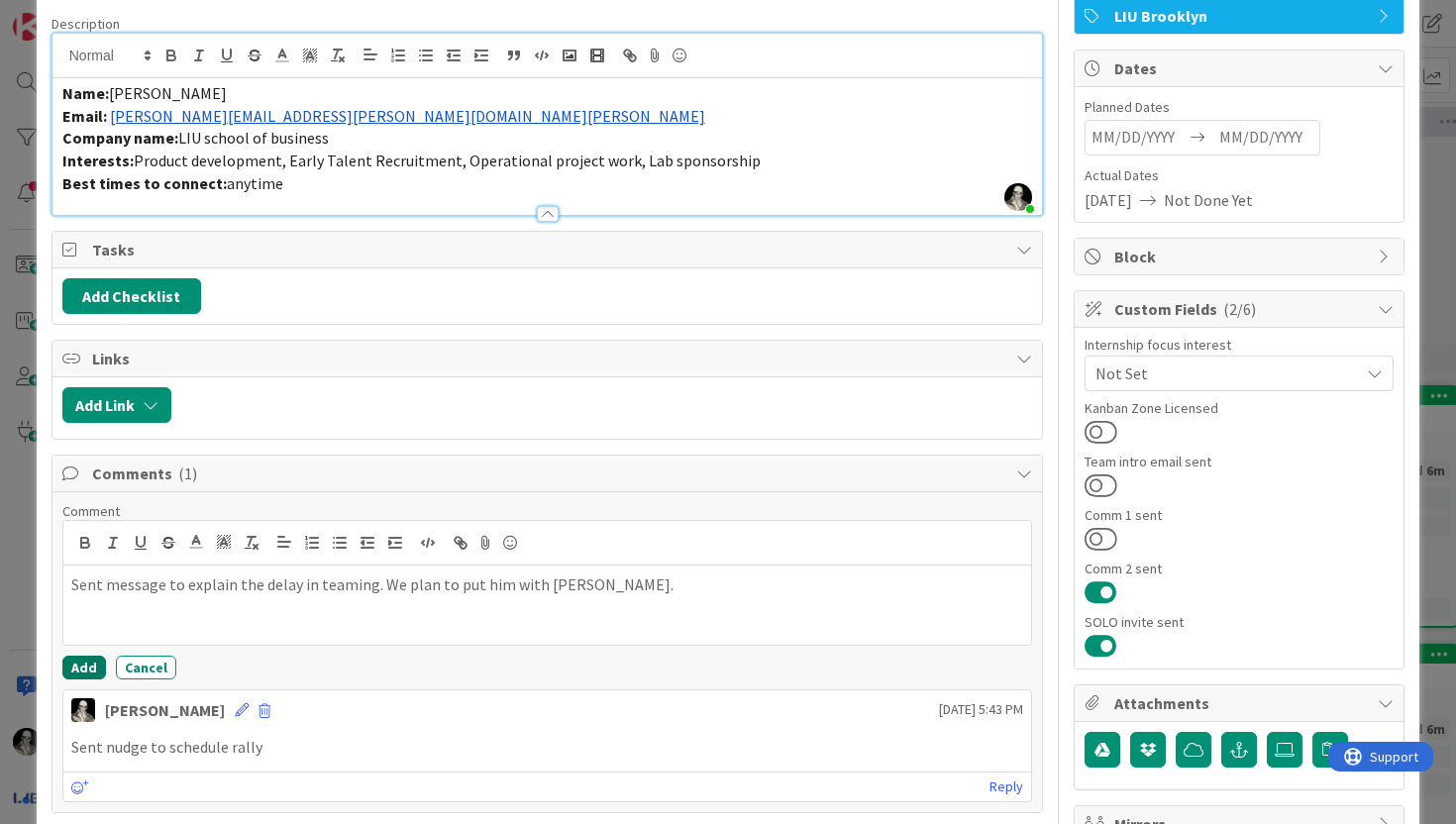 click on "Add" at bounding box center (84, 668) 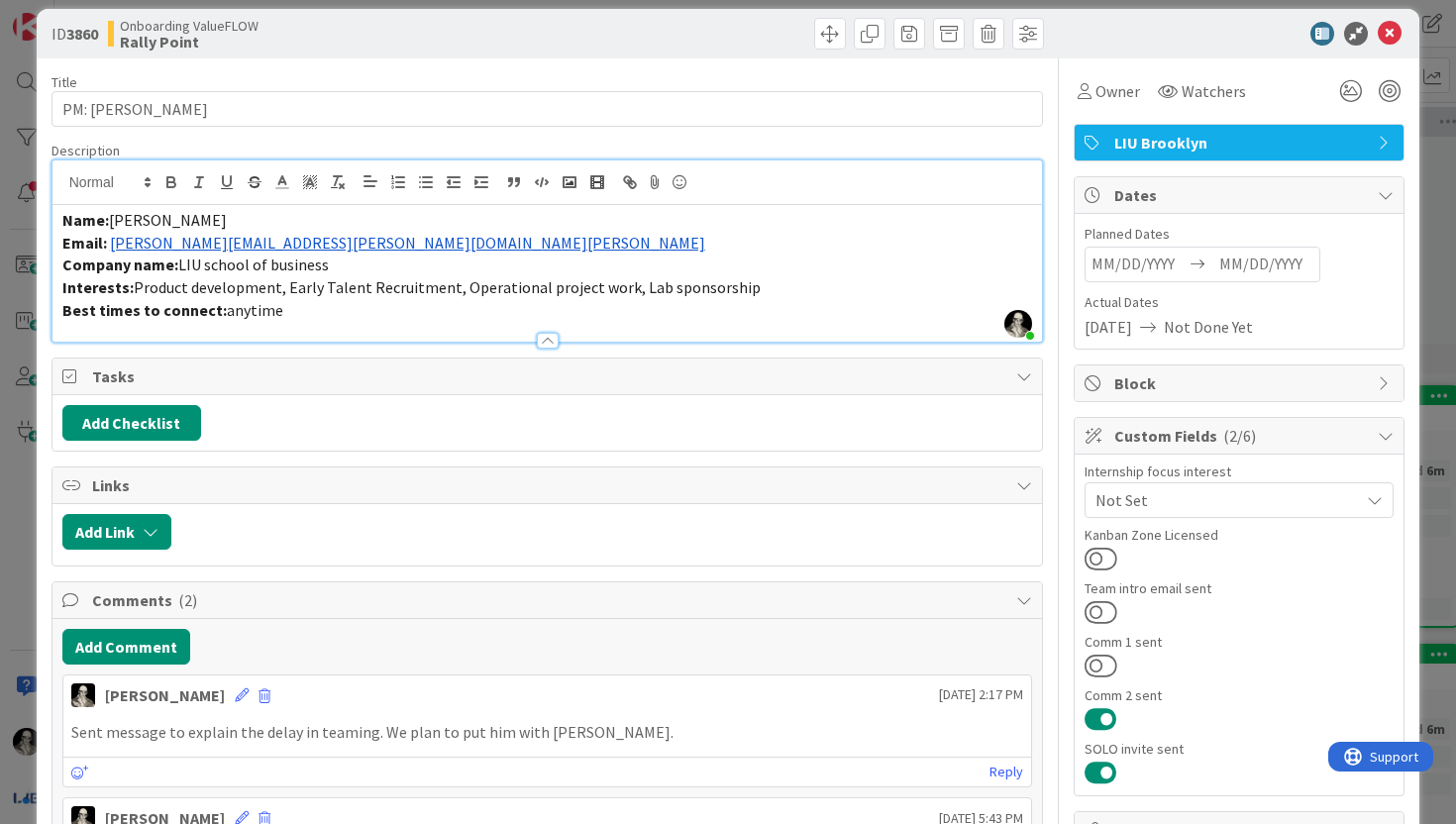 scroll, scrollTop: 14, scrollLeft: 0, axis: vertical 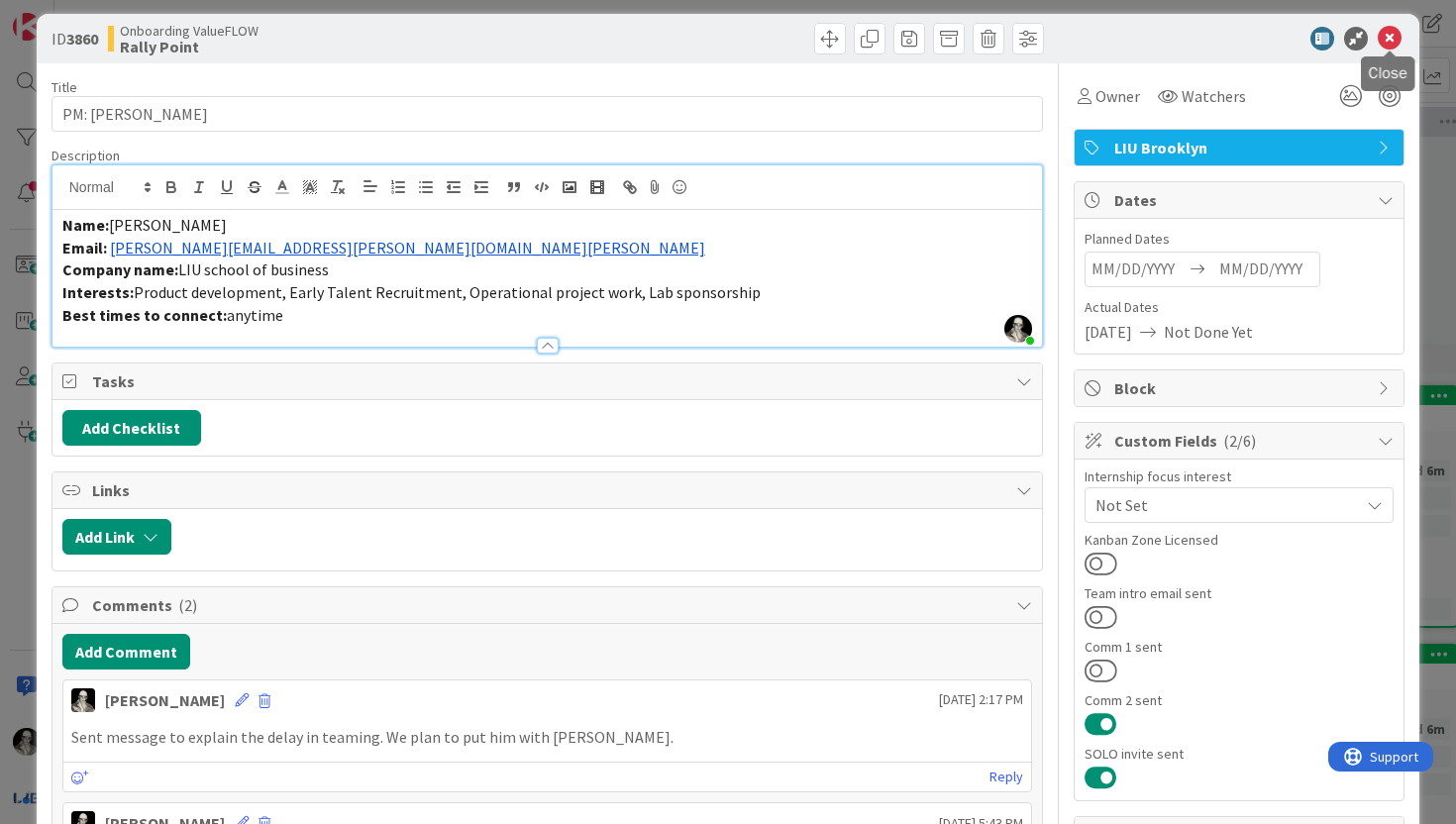 click at bounding box center (1390, 39) 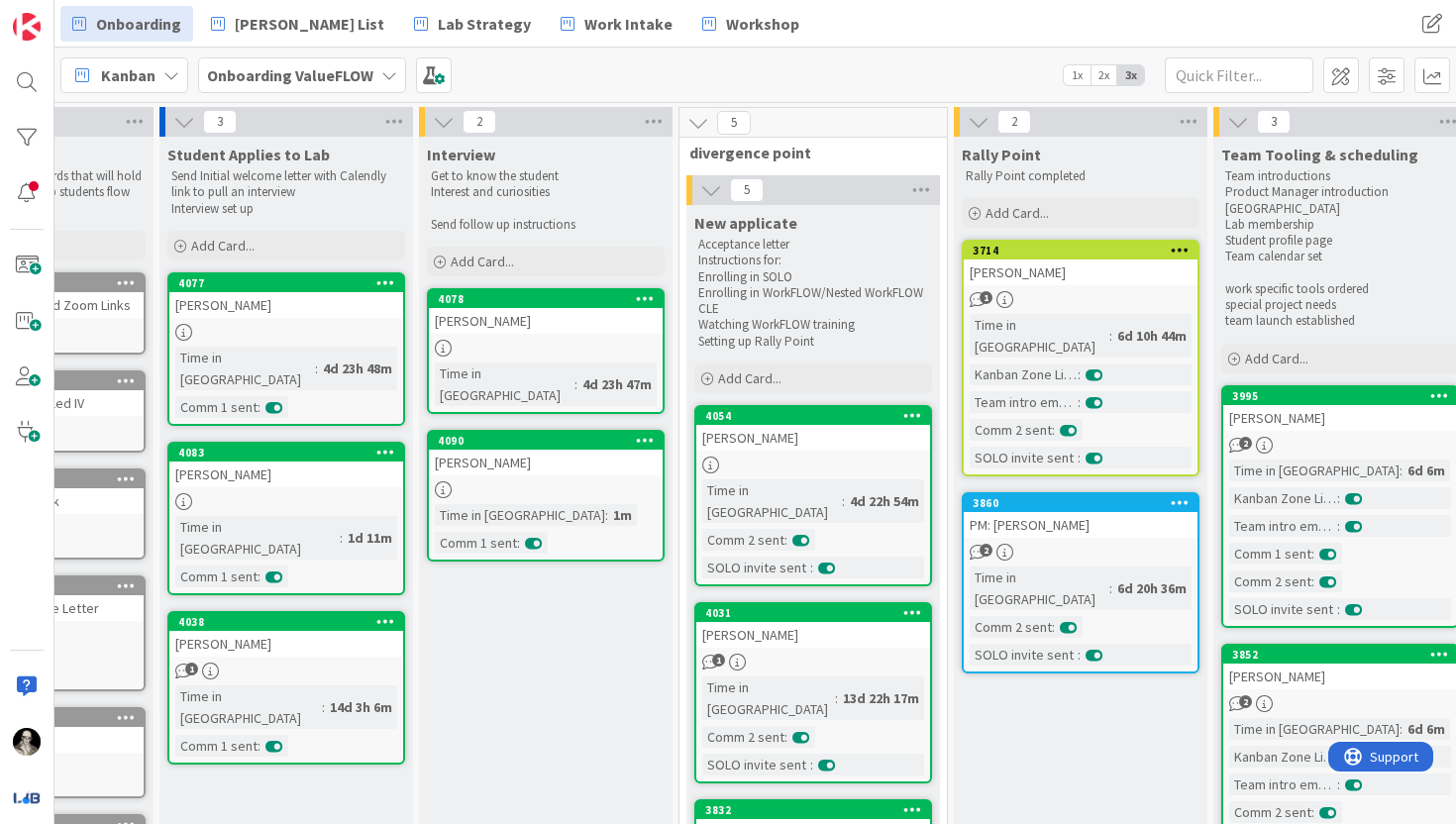 scroll, scrollTop: 0, scrollLeft: 0, axis: both 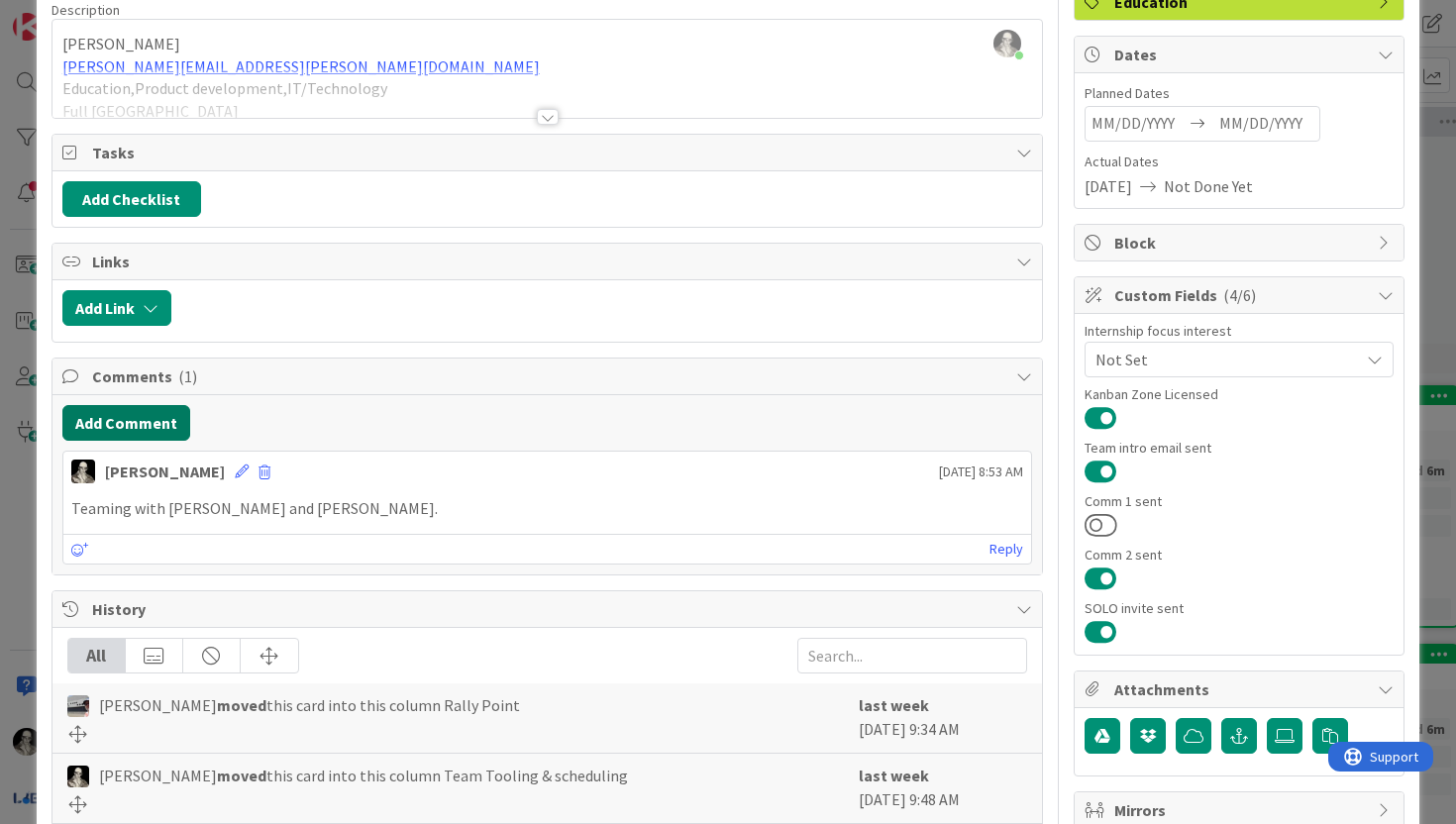 click on "Add Comment" at bounding box center [126, 423] 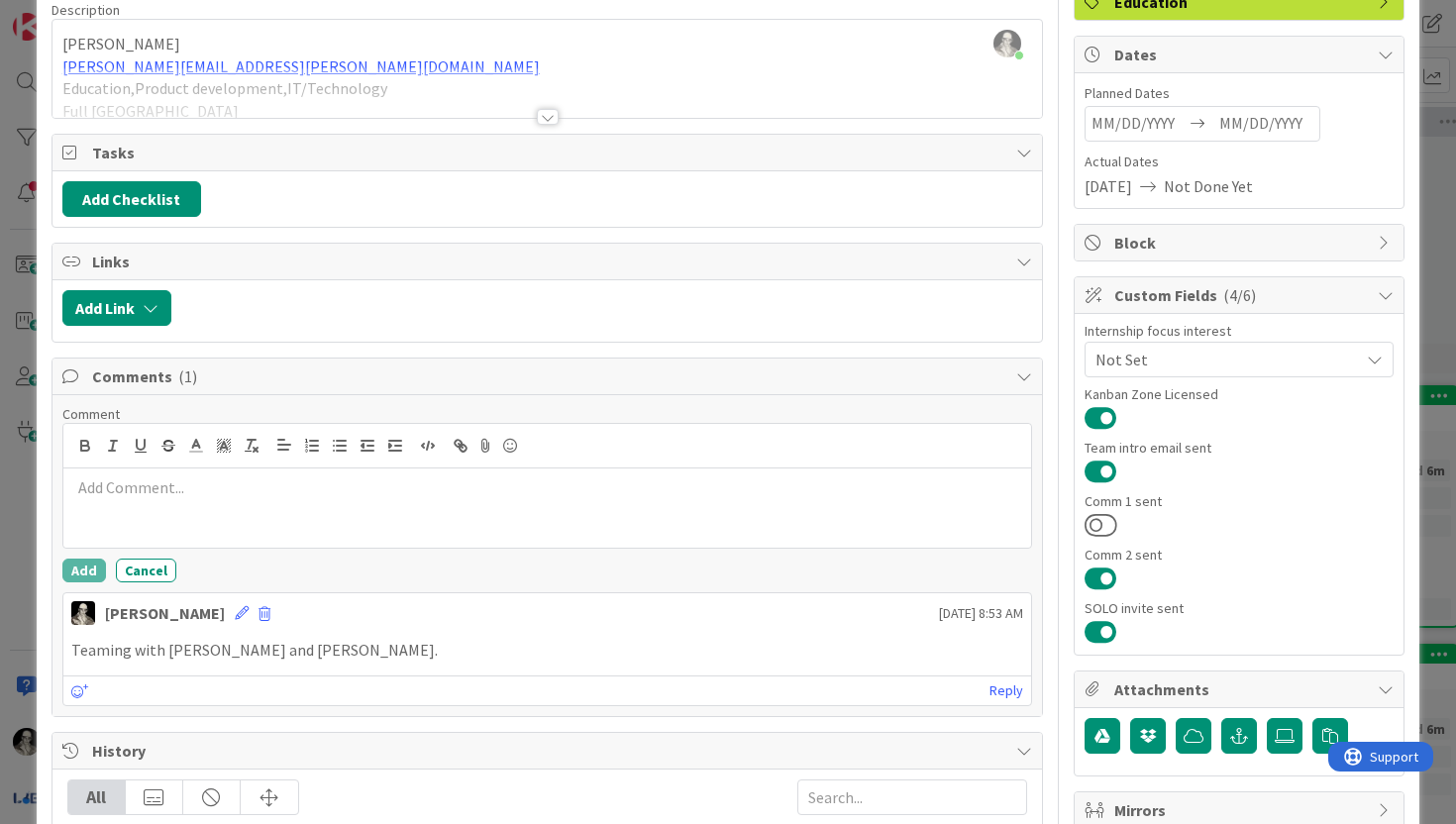 type 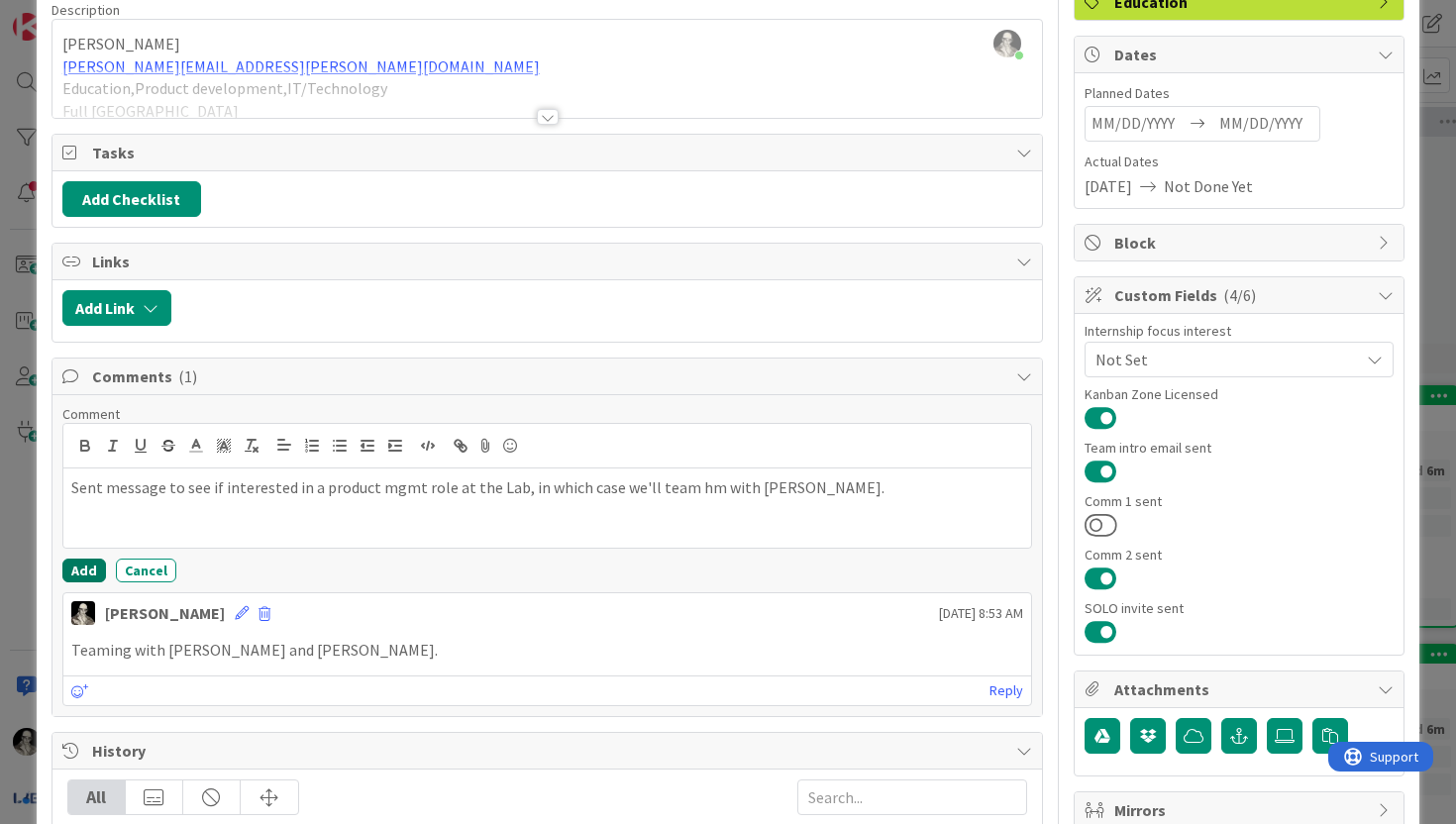 click on "Add" at bounding box center [84, 570] 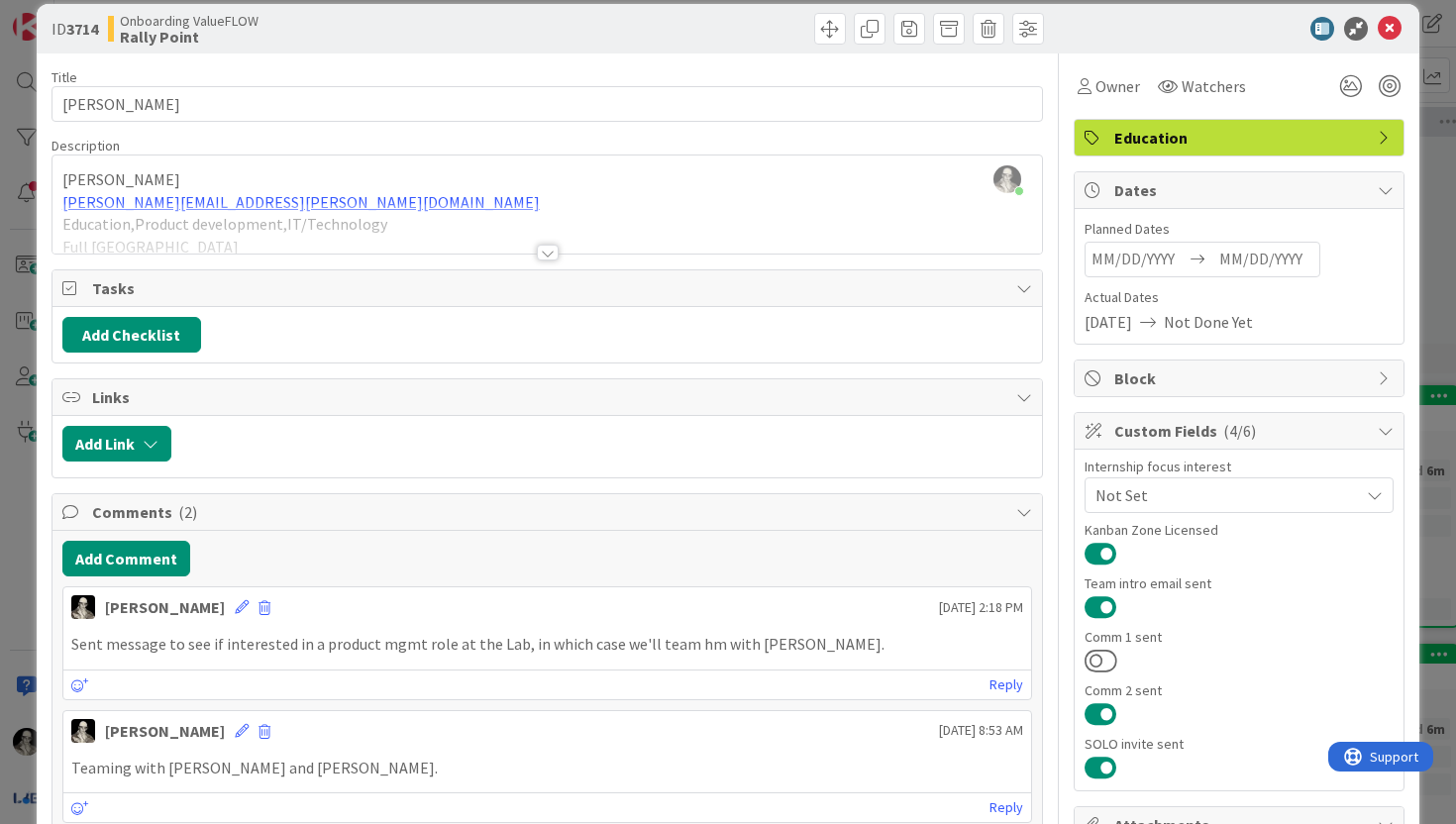 scroll, scrollTop: 0, scrollLeft: 0, axis: both 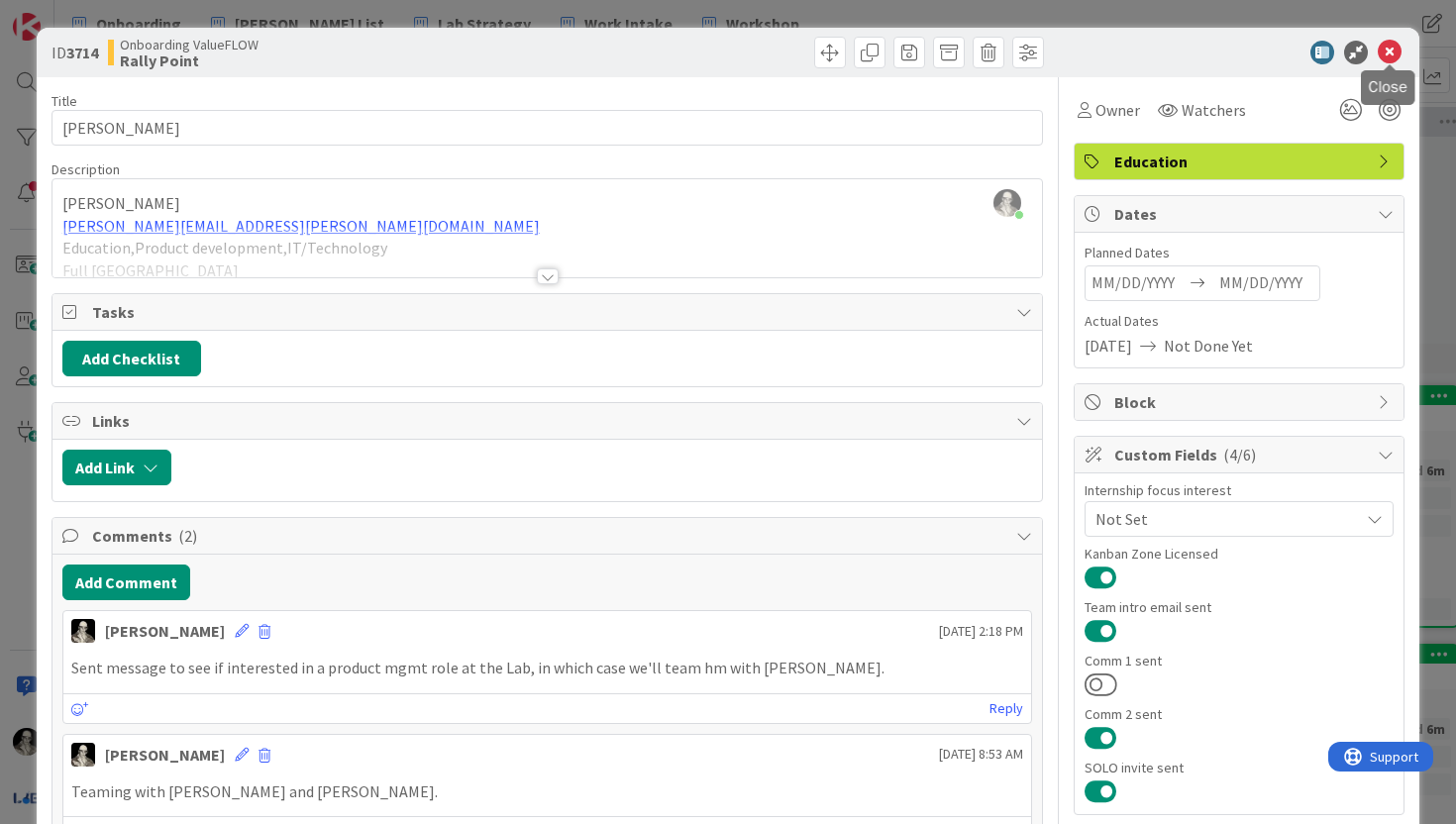 click at bounding box center [1390, 52] 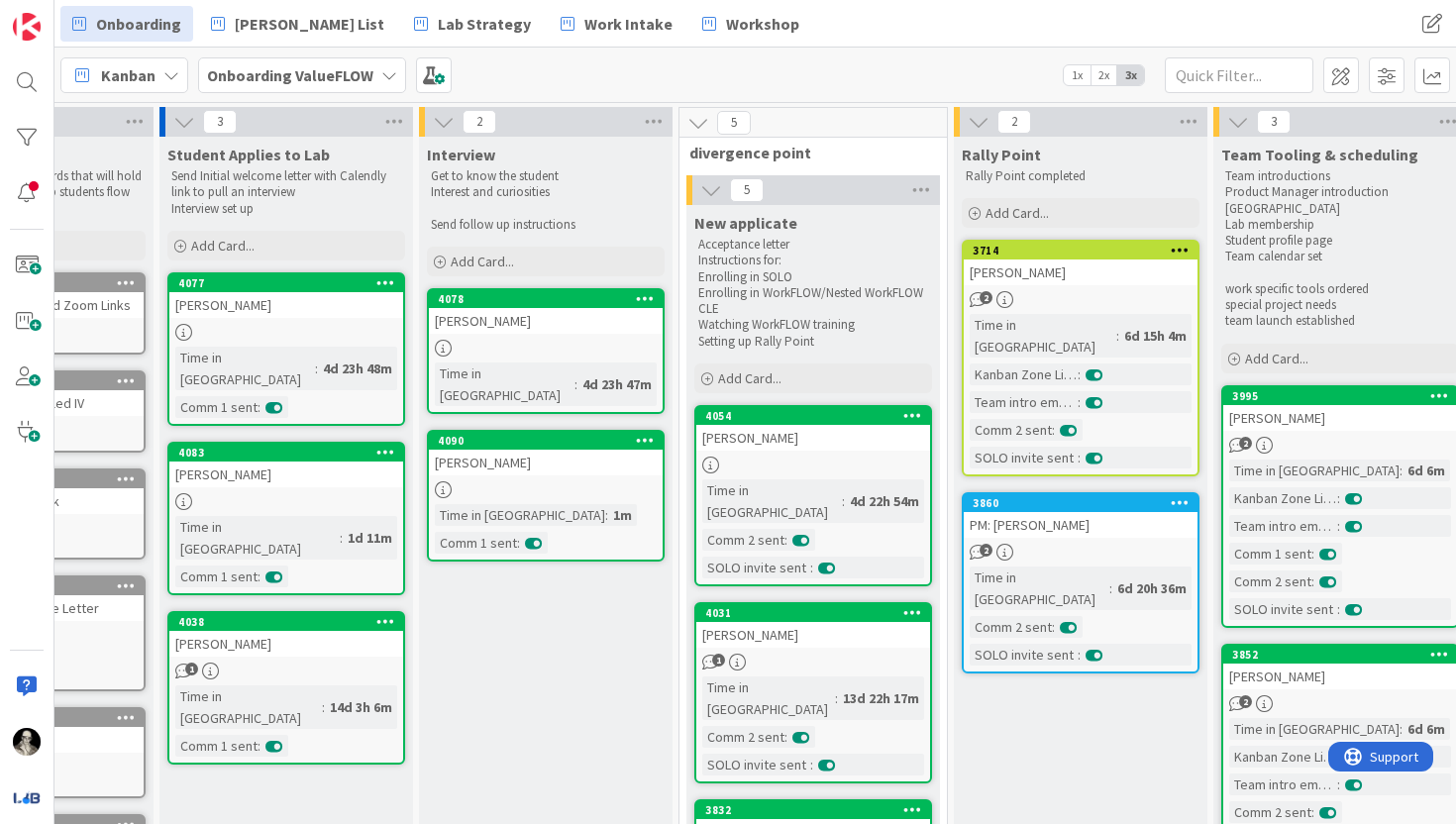 scroll, scrollTop: 0, scrollLeft: 0, axis: both 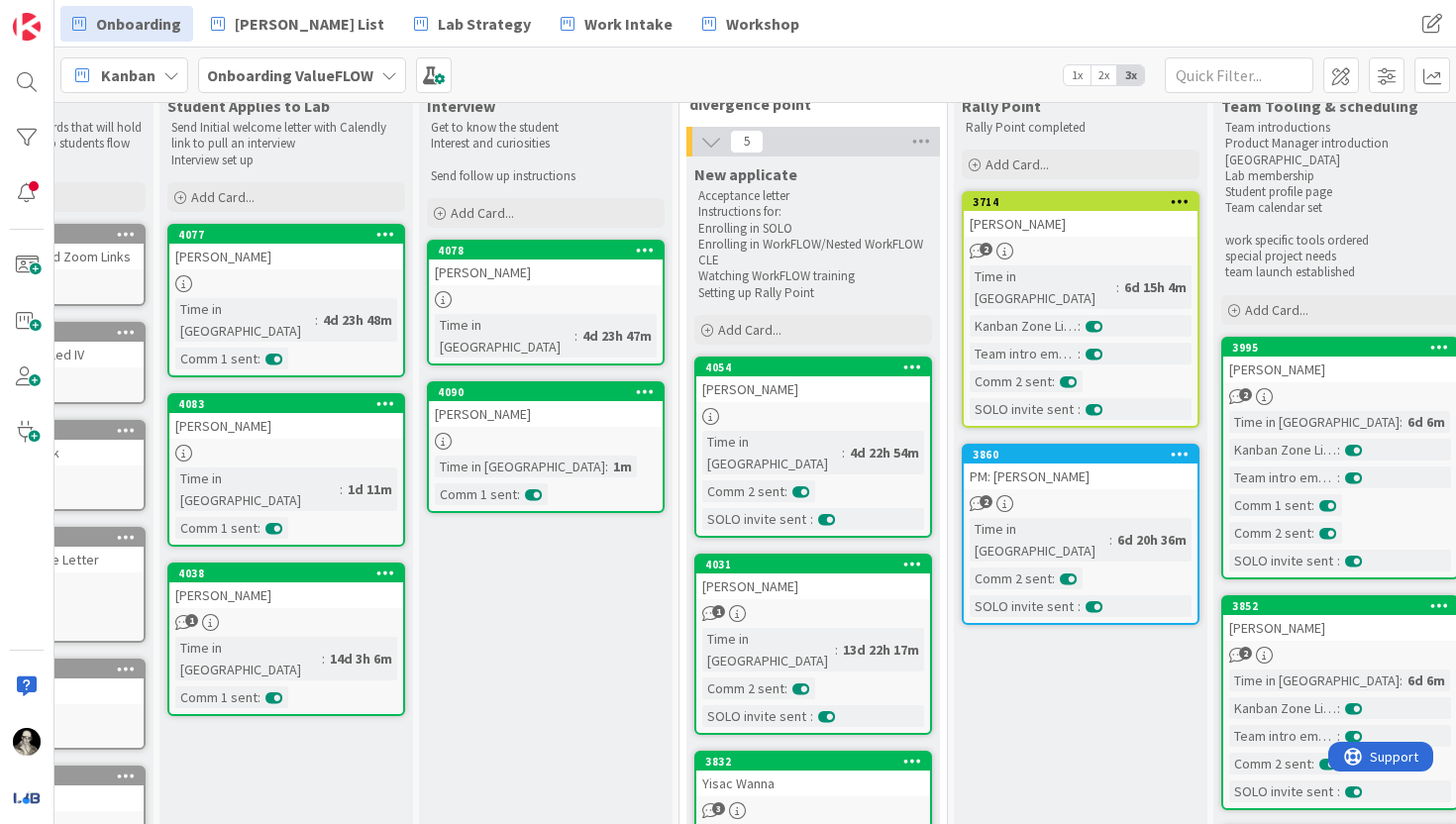 click on "NIDHI BUB" at bounding box center (286, 595) 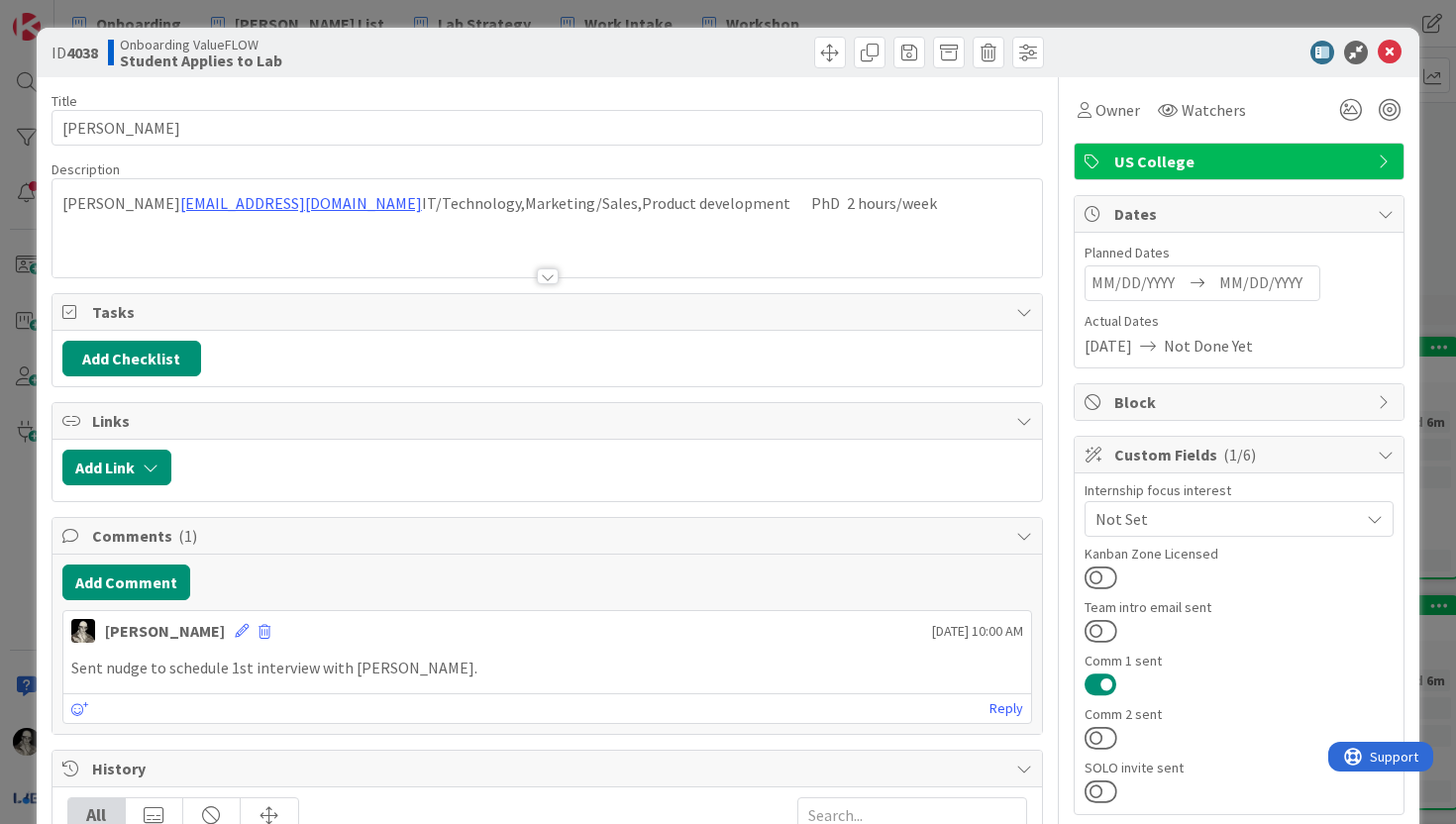 scroll, scrollTop: 0, scrollLeft: 0, axis: both 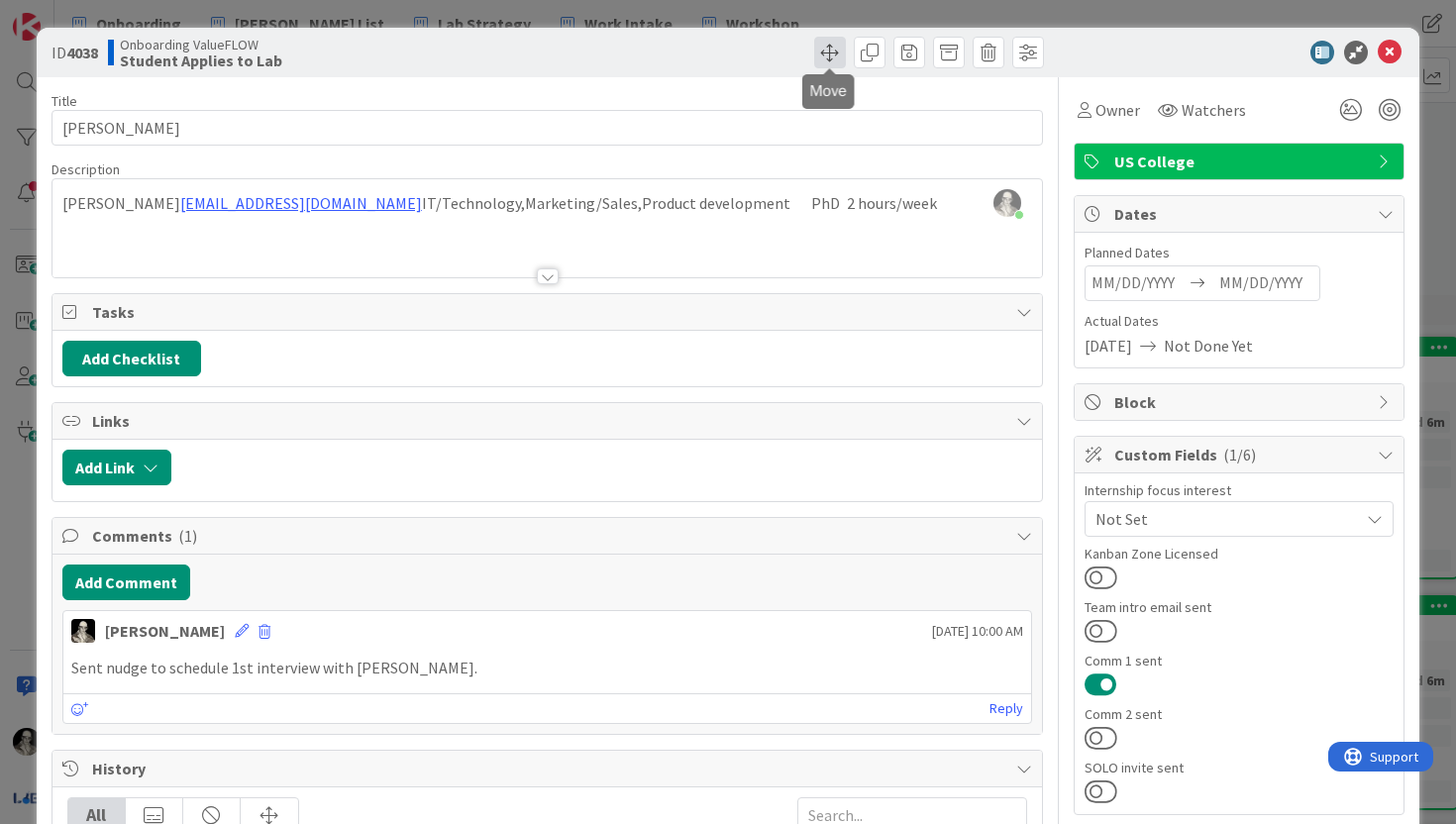 click at bounding box center [830, 52] 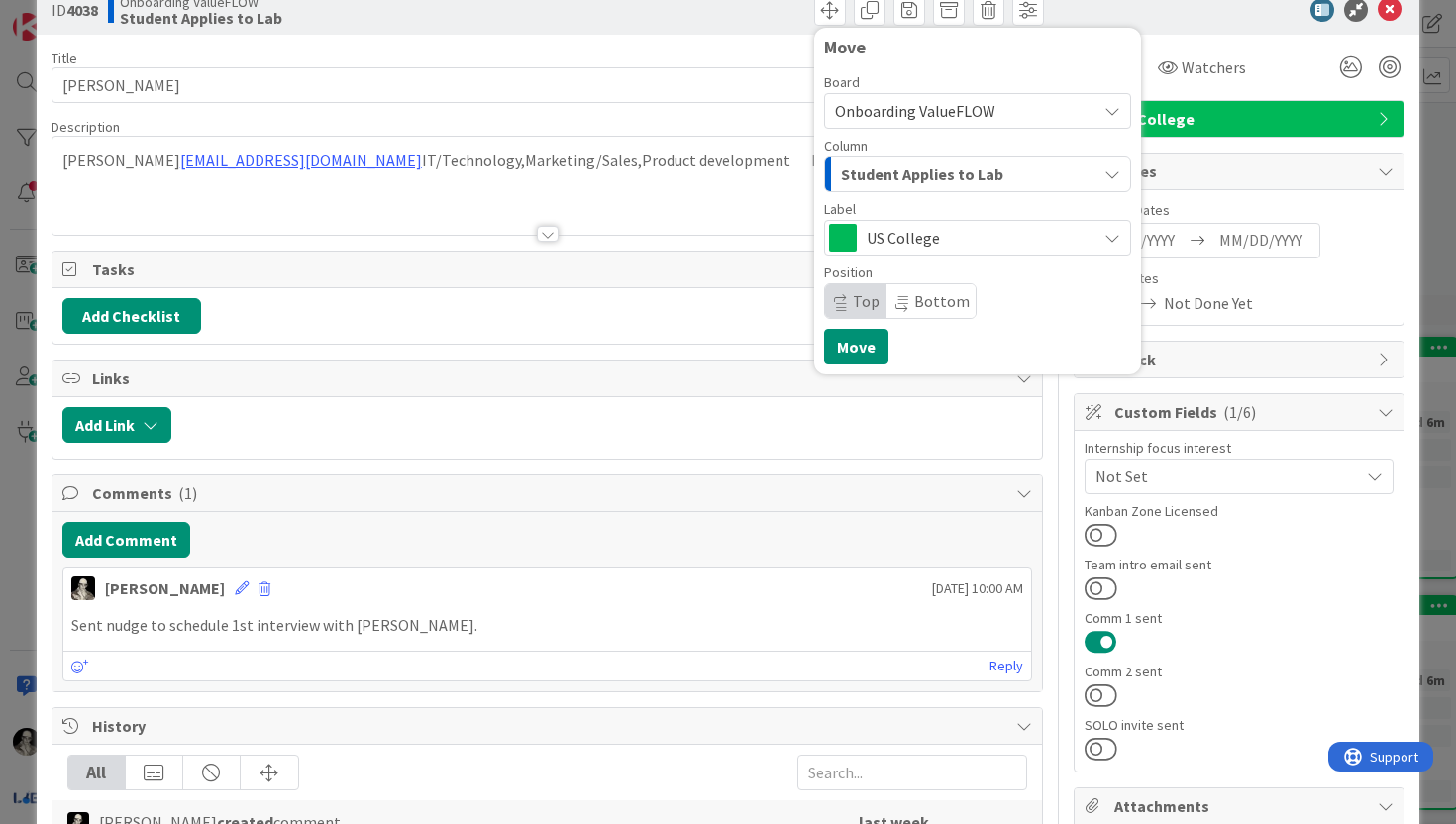 scroll, scrollTop: 58, scrollLeft: 0, axis: vertical 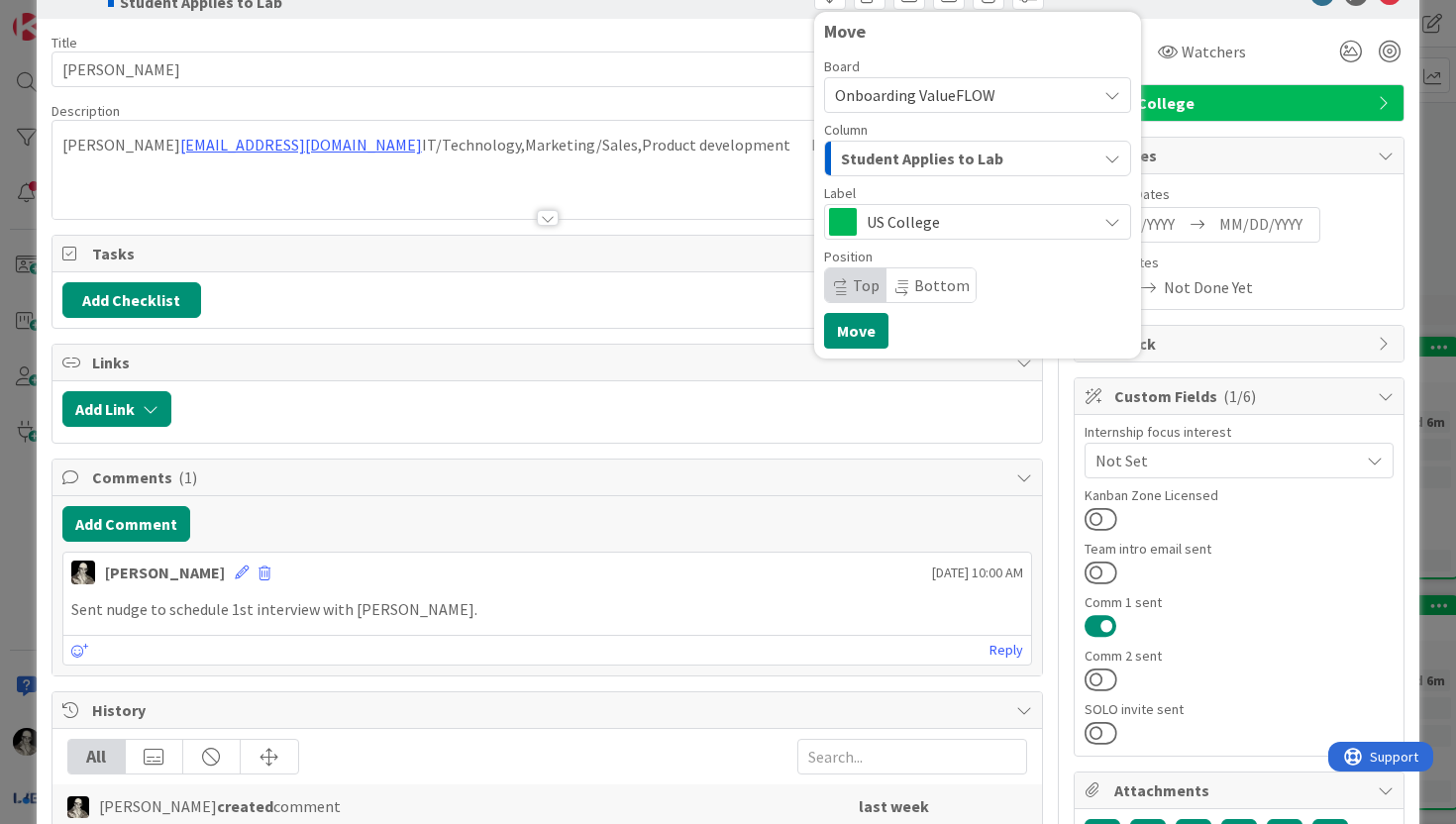 click on "Student Applies to Lab" at bounding box center (922, 158) 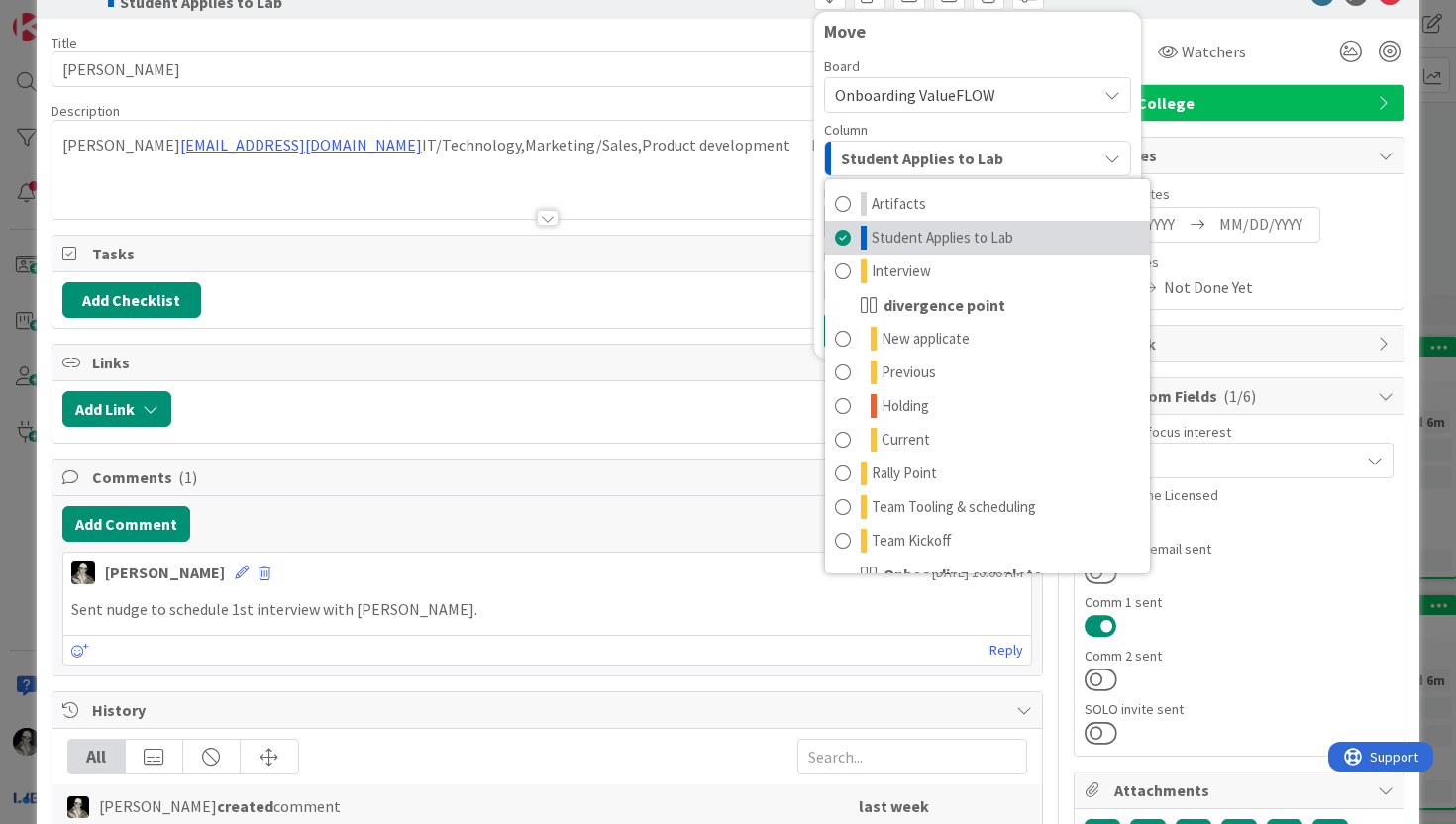 scroll, scrollTop: 127, scrollLeft: 0, axis: vertical 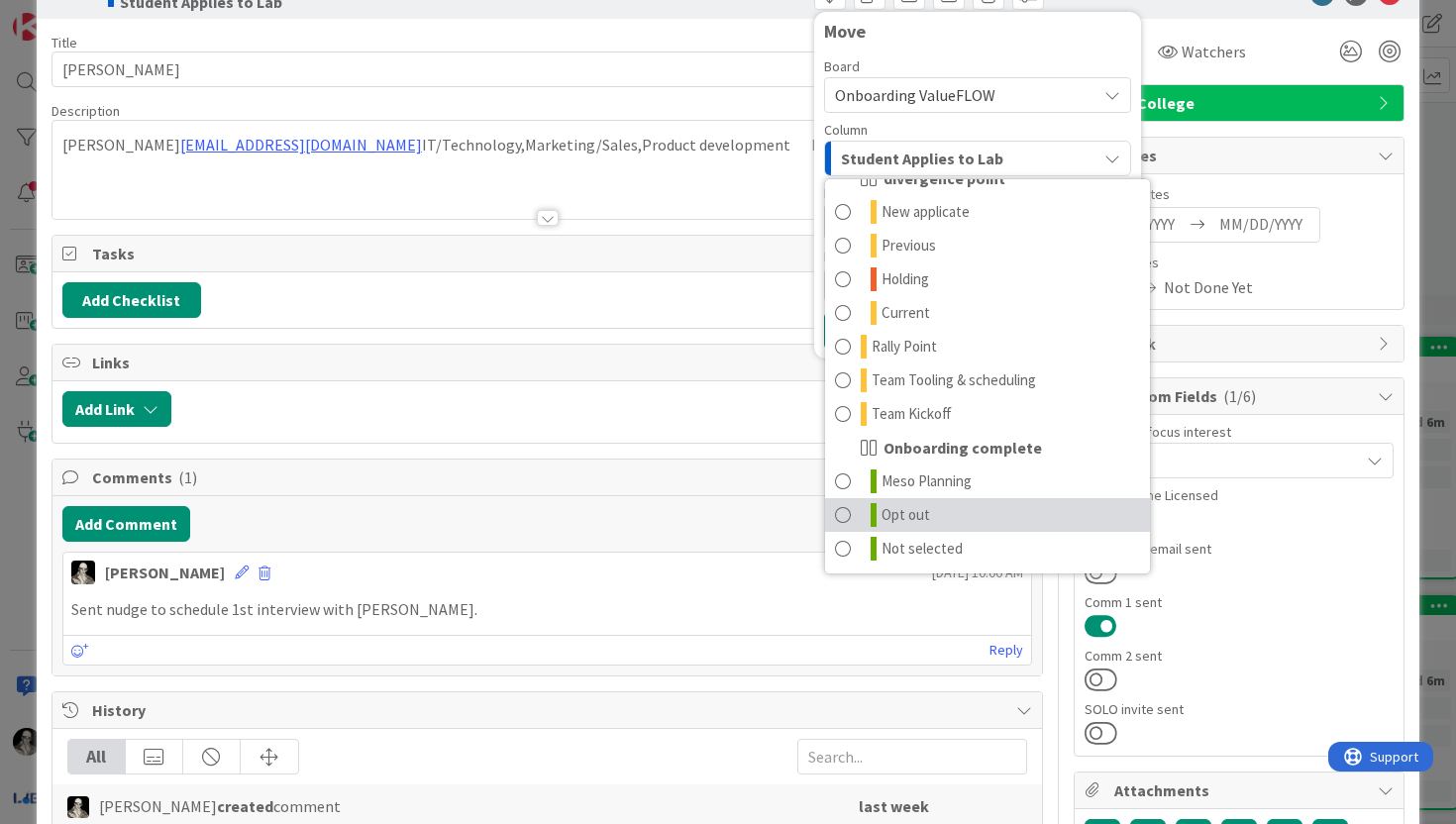 click at bounding box center (843, 515) 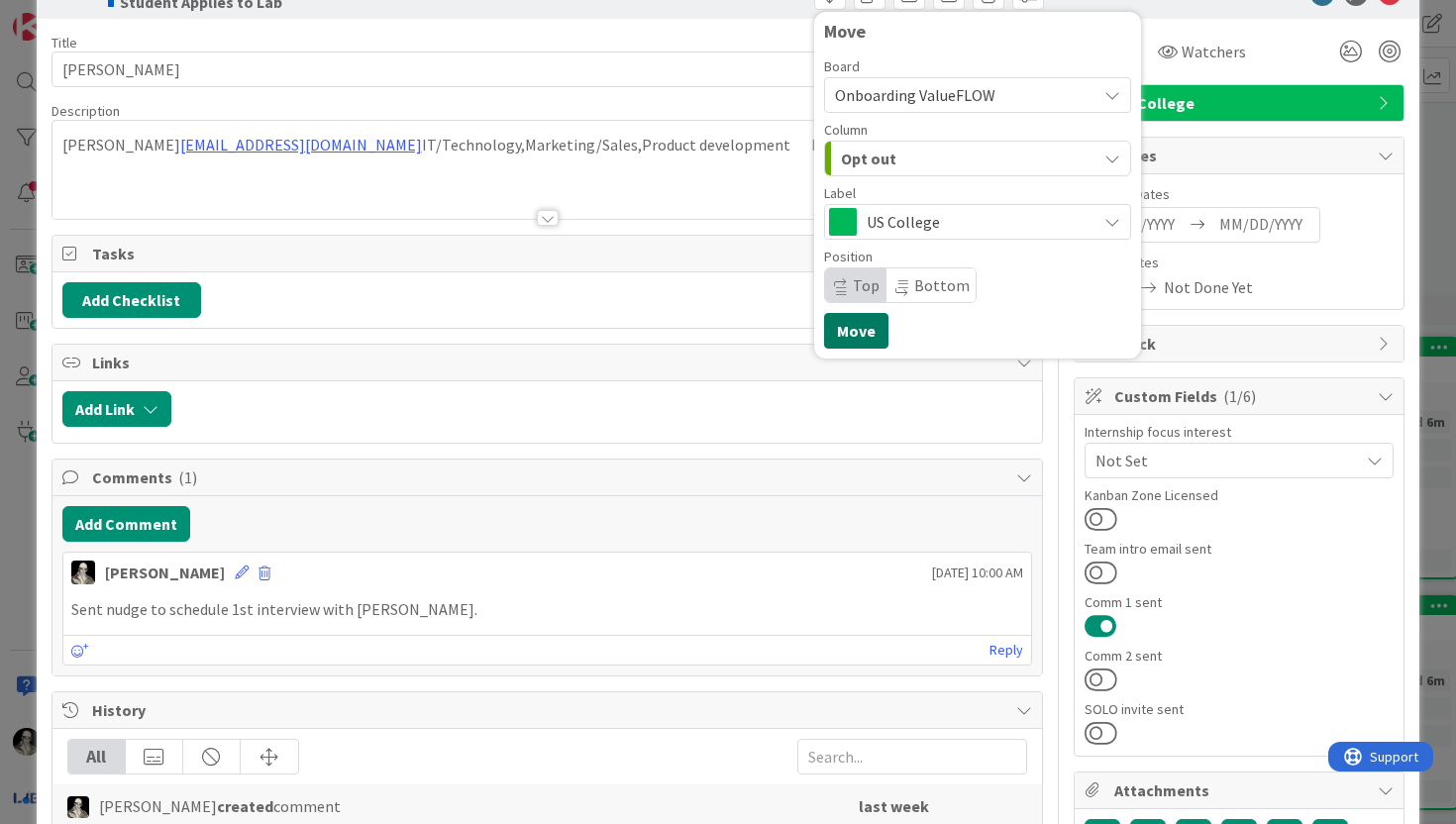 click on "Move" at bounding box center [856, 331] 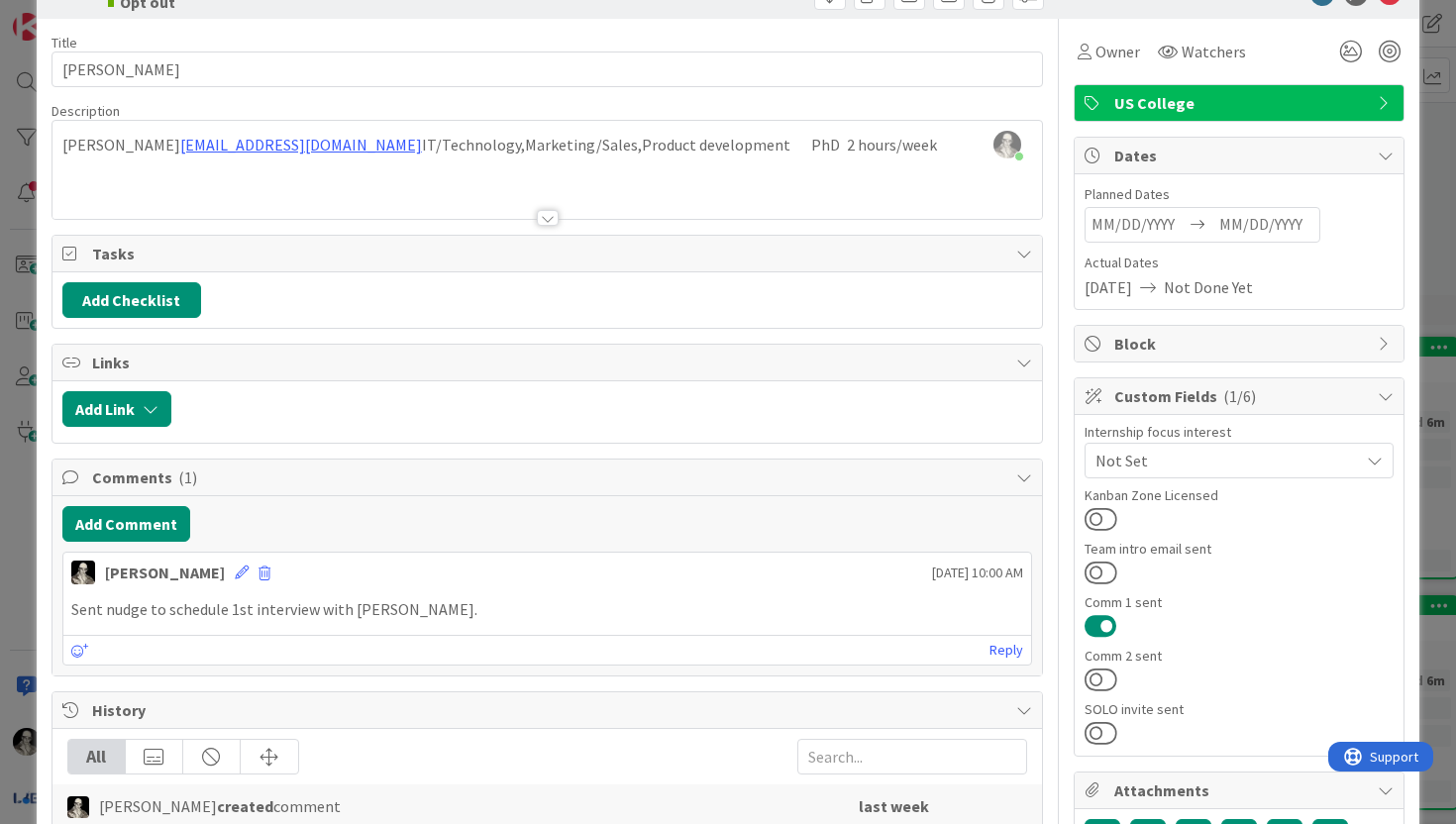 scroll, scrollTop: 0, scrollLeft: 0, axis: both 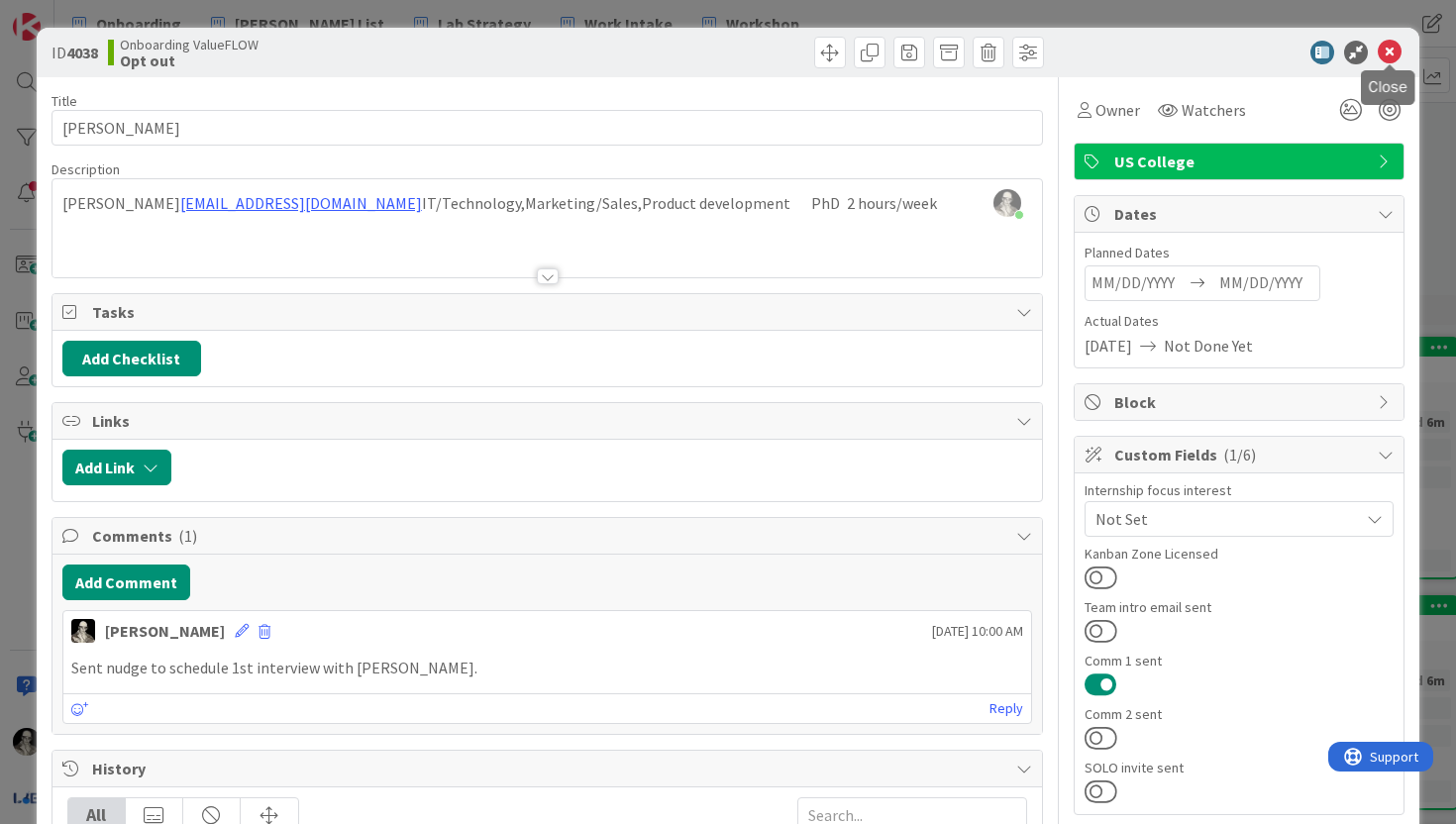 click at bounding box center [1390, 52] 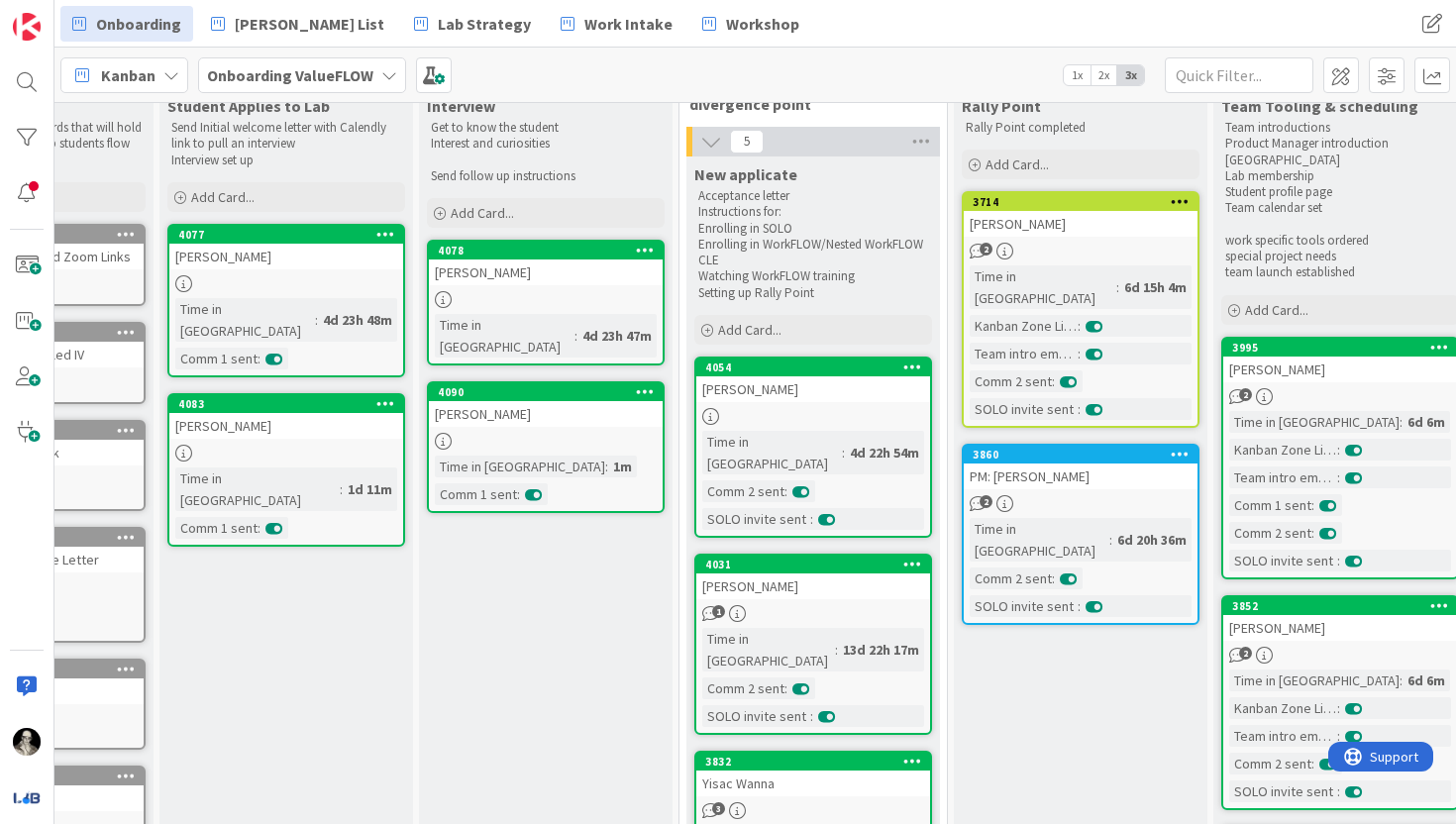 scroll, scrollTop: 0, scrollLeft: 0, axis: both 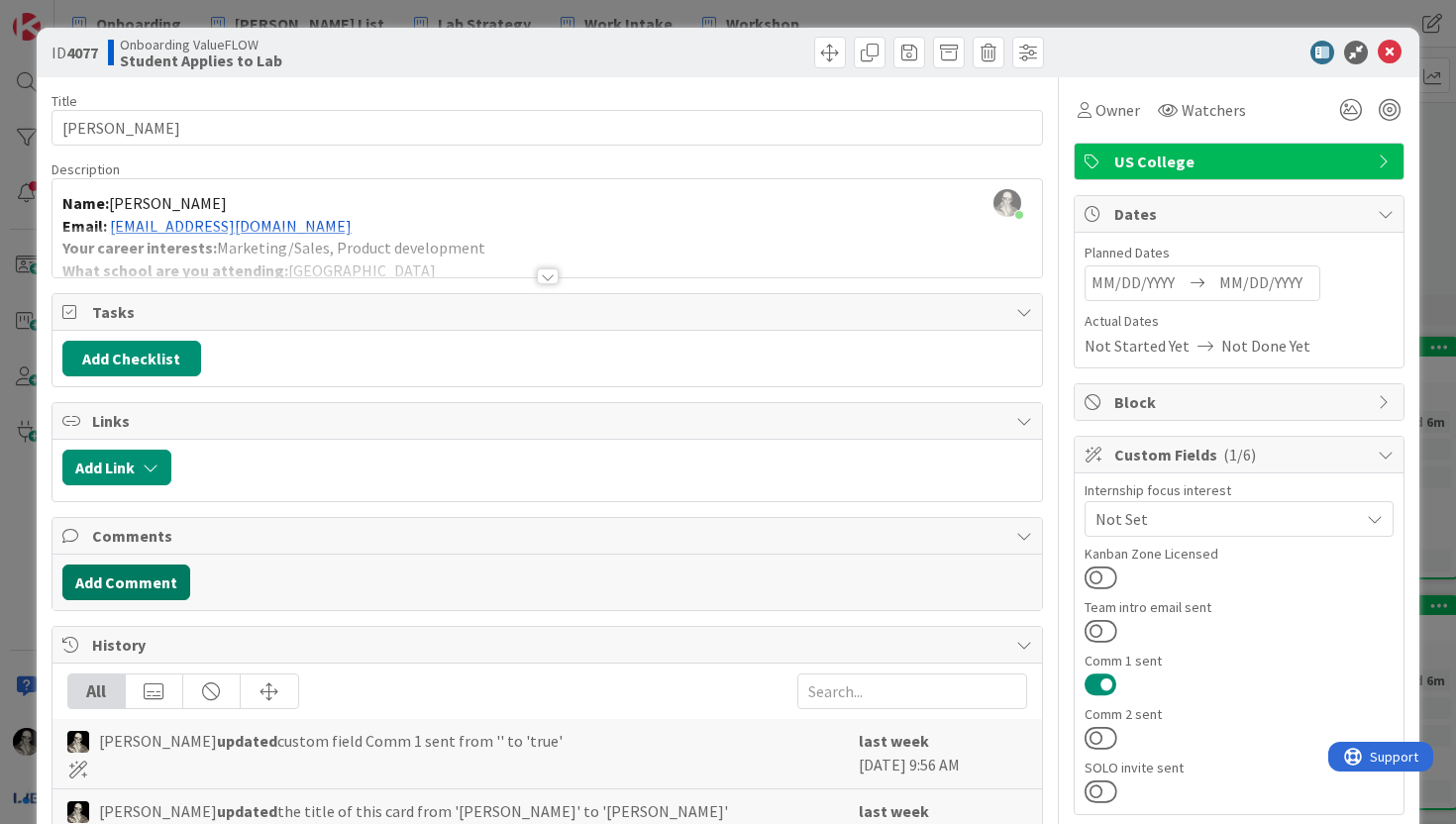 click on "Add Comment" at bounding box center [126, 582] 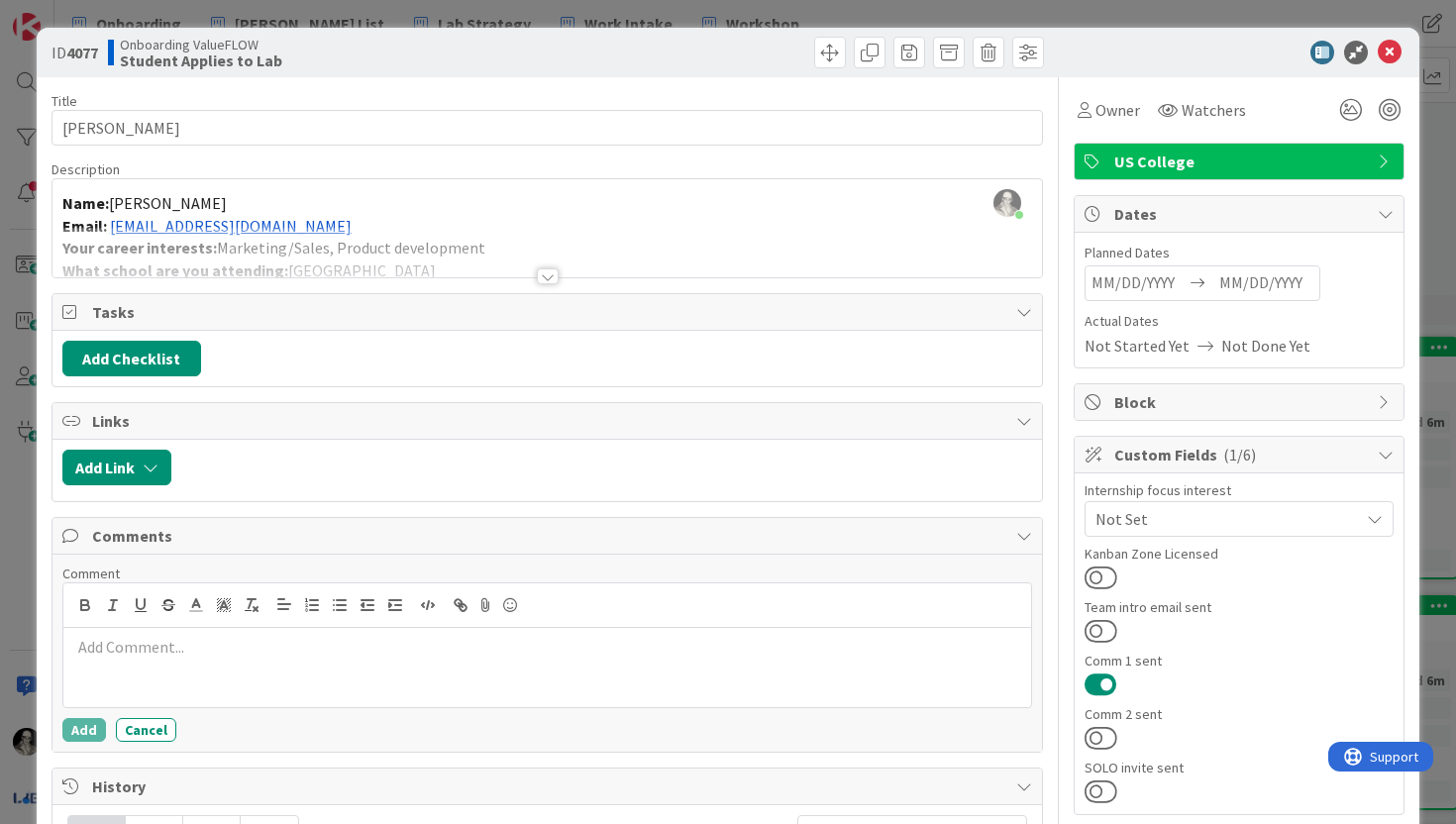type 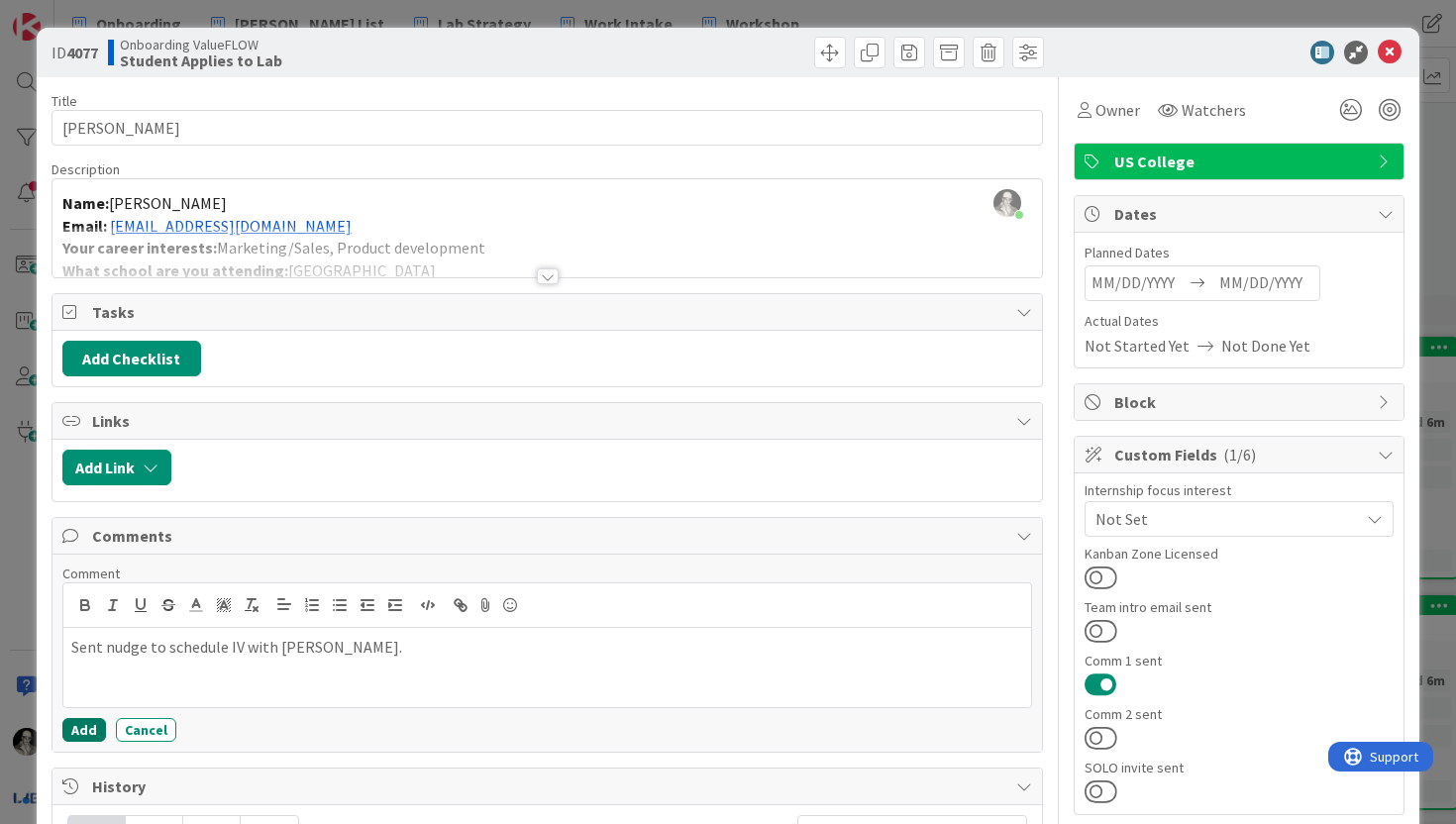 click on "Add" at bounding box center (84, 730) 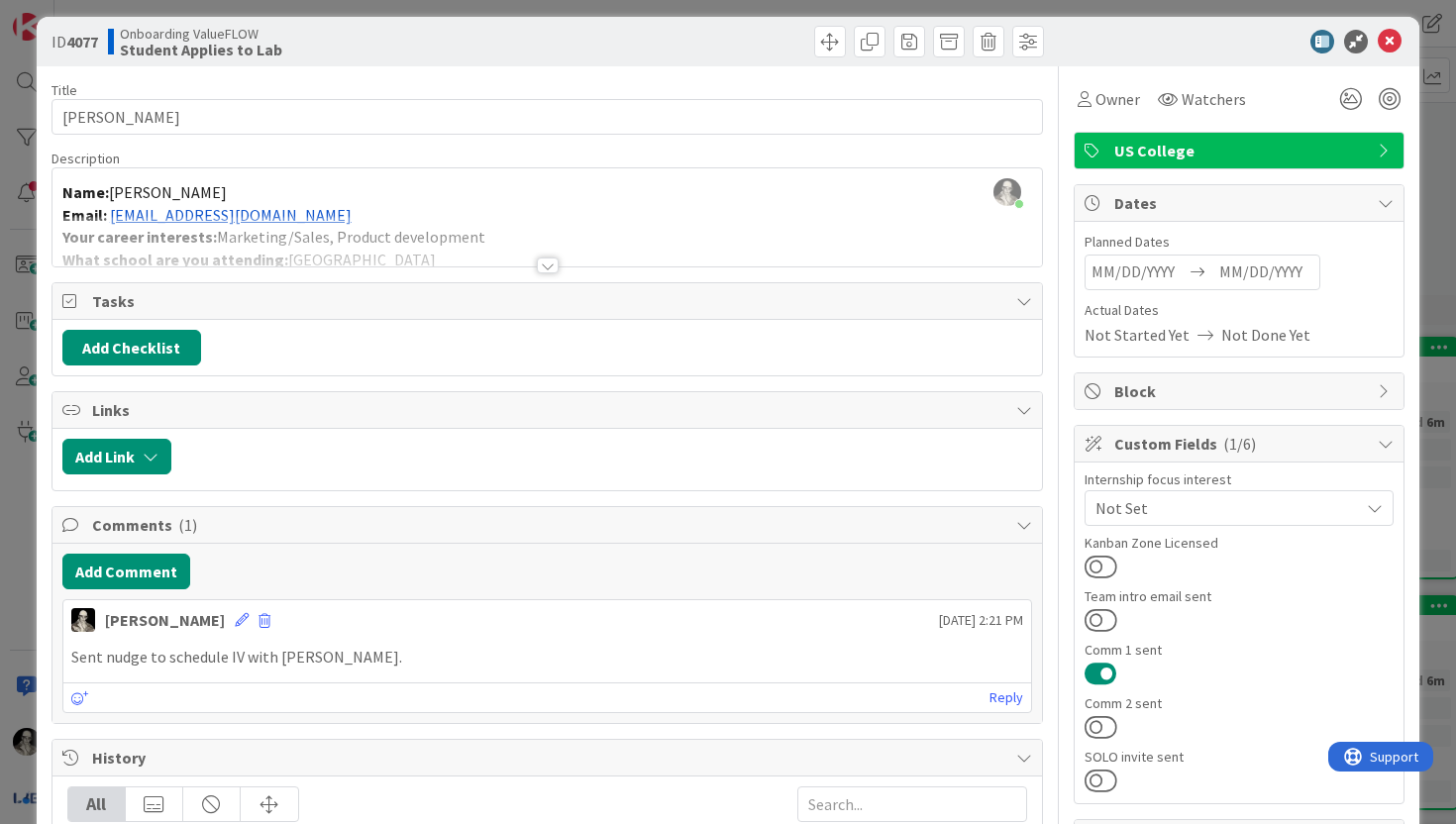 scroll, scrollTop: 0, scrollLeft: 0, axis: both 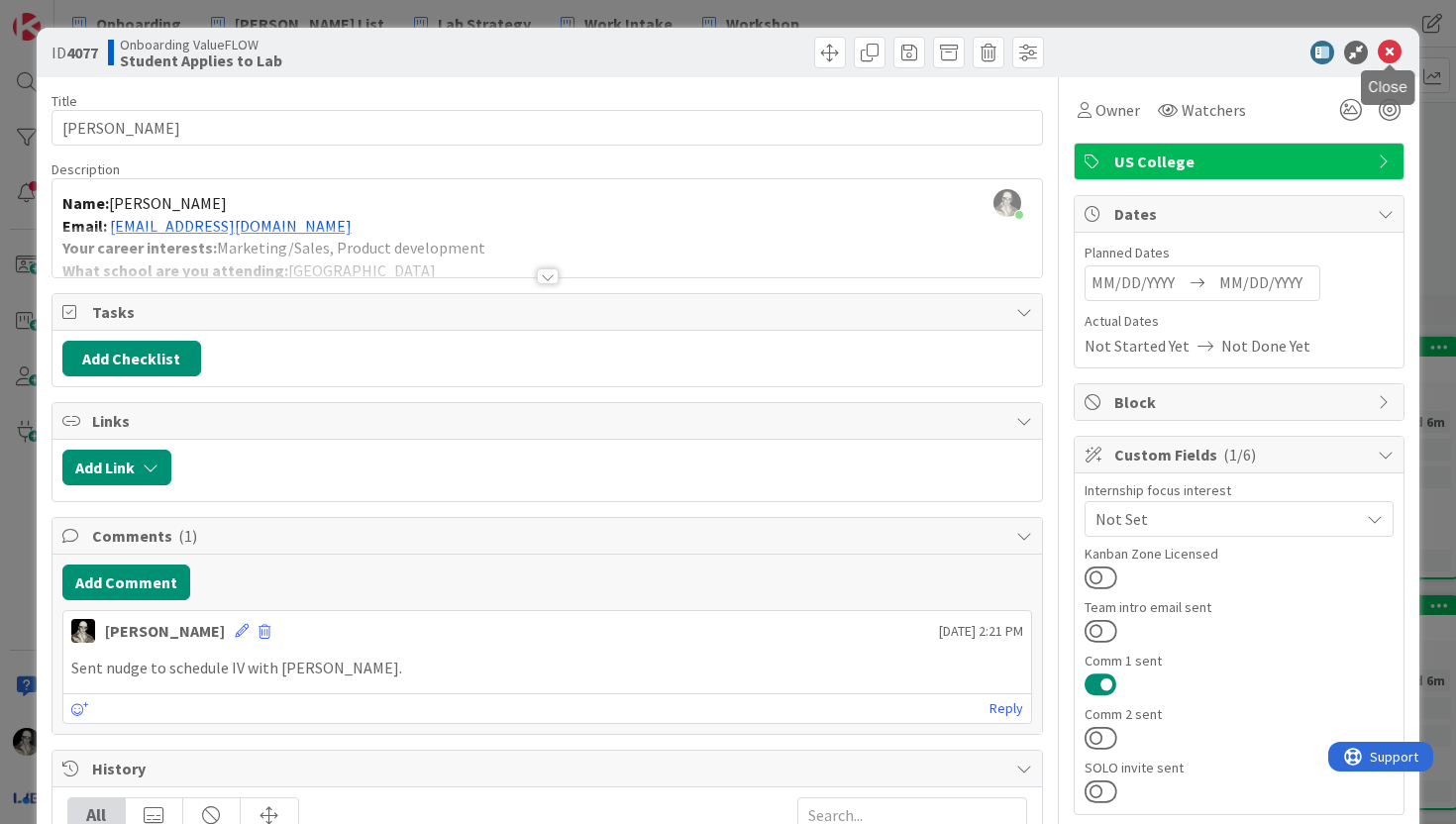 click at bounding box center (1390, 52) 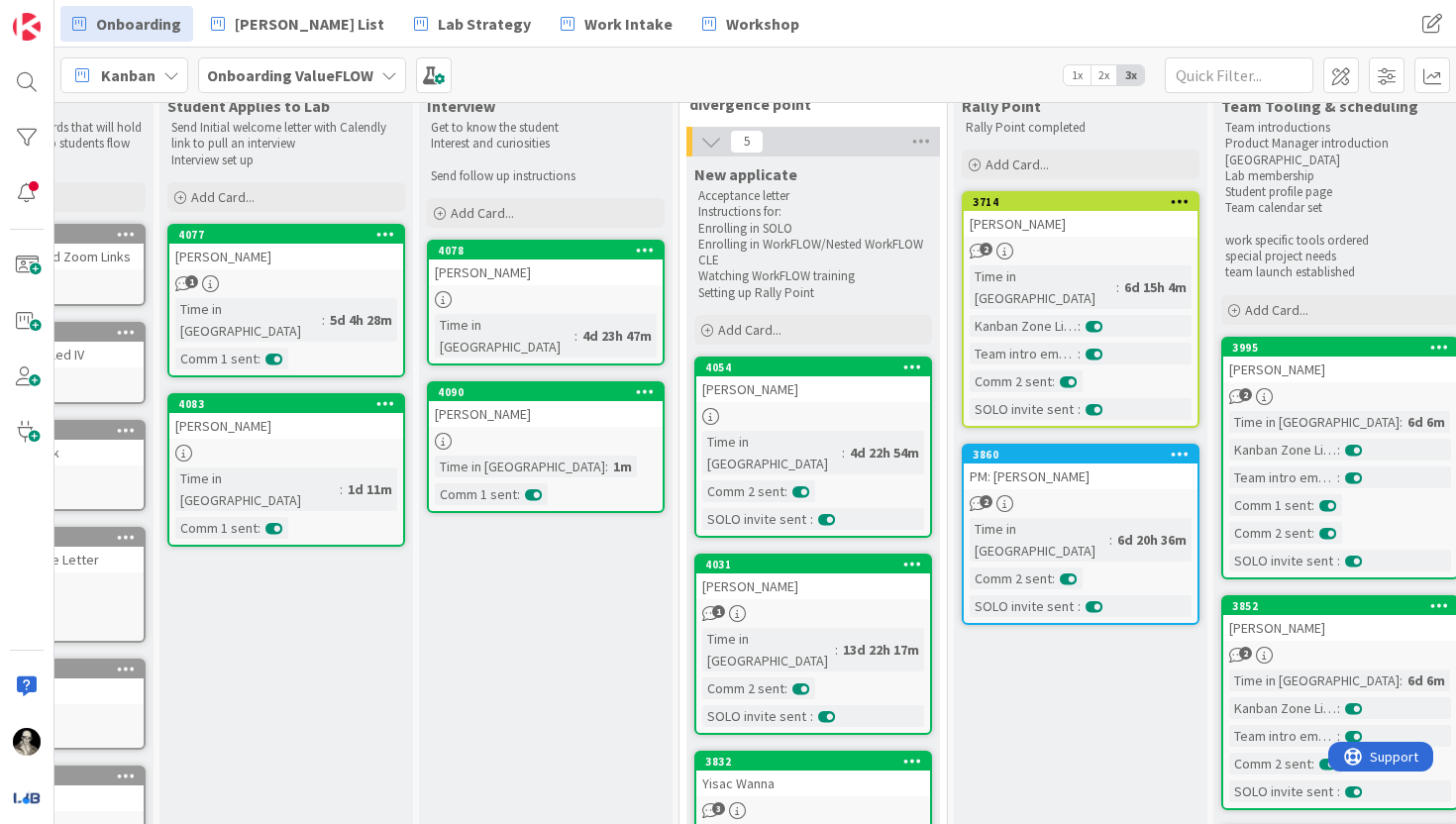 scroll, scrollTop: 0, scrollLeft: 0, axis: both 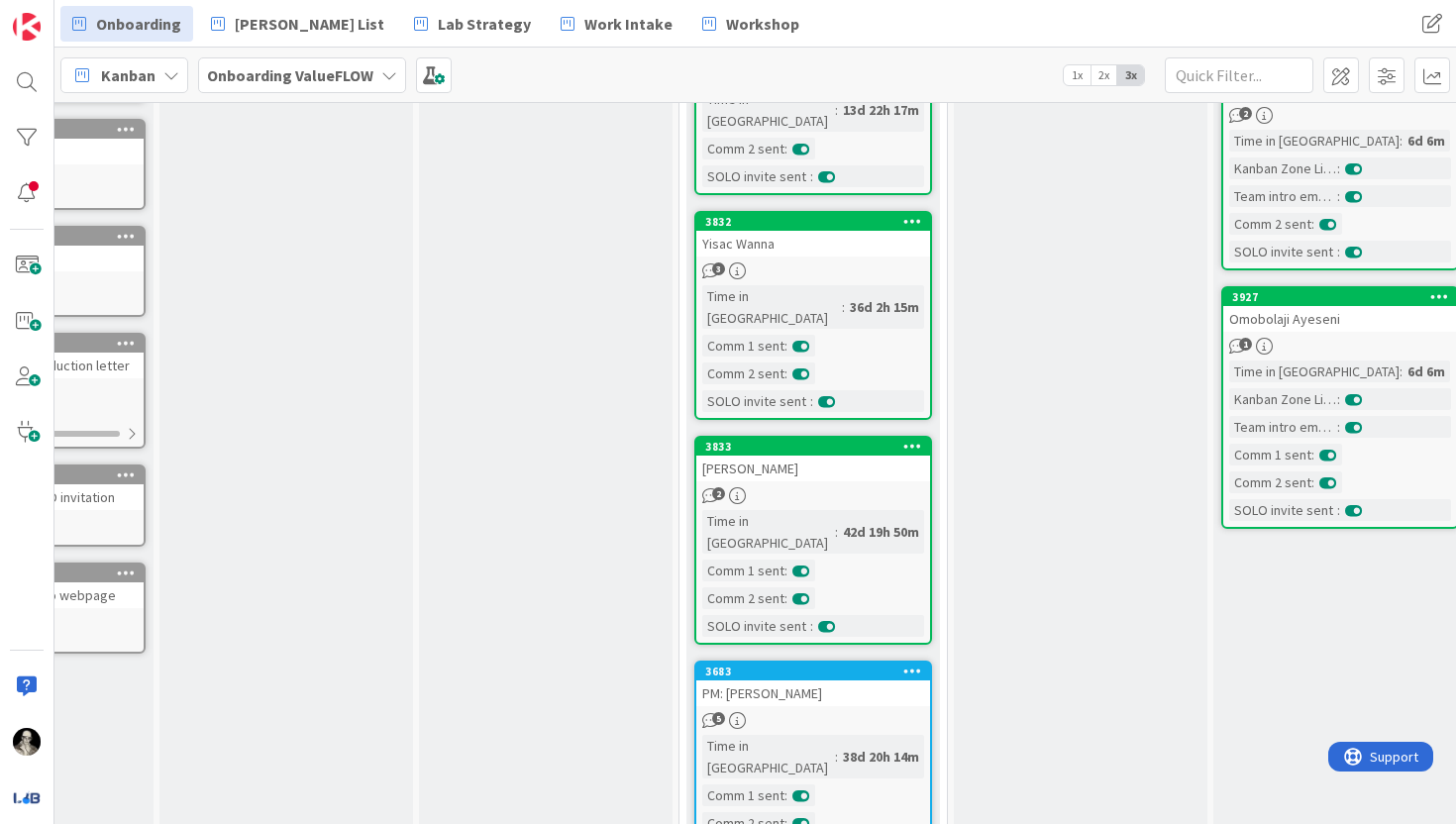 click on "Farah Lourie" at bounding box center [813, 468] 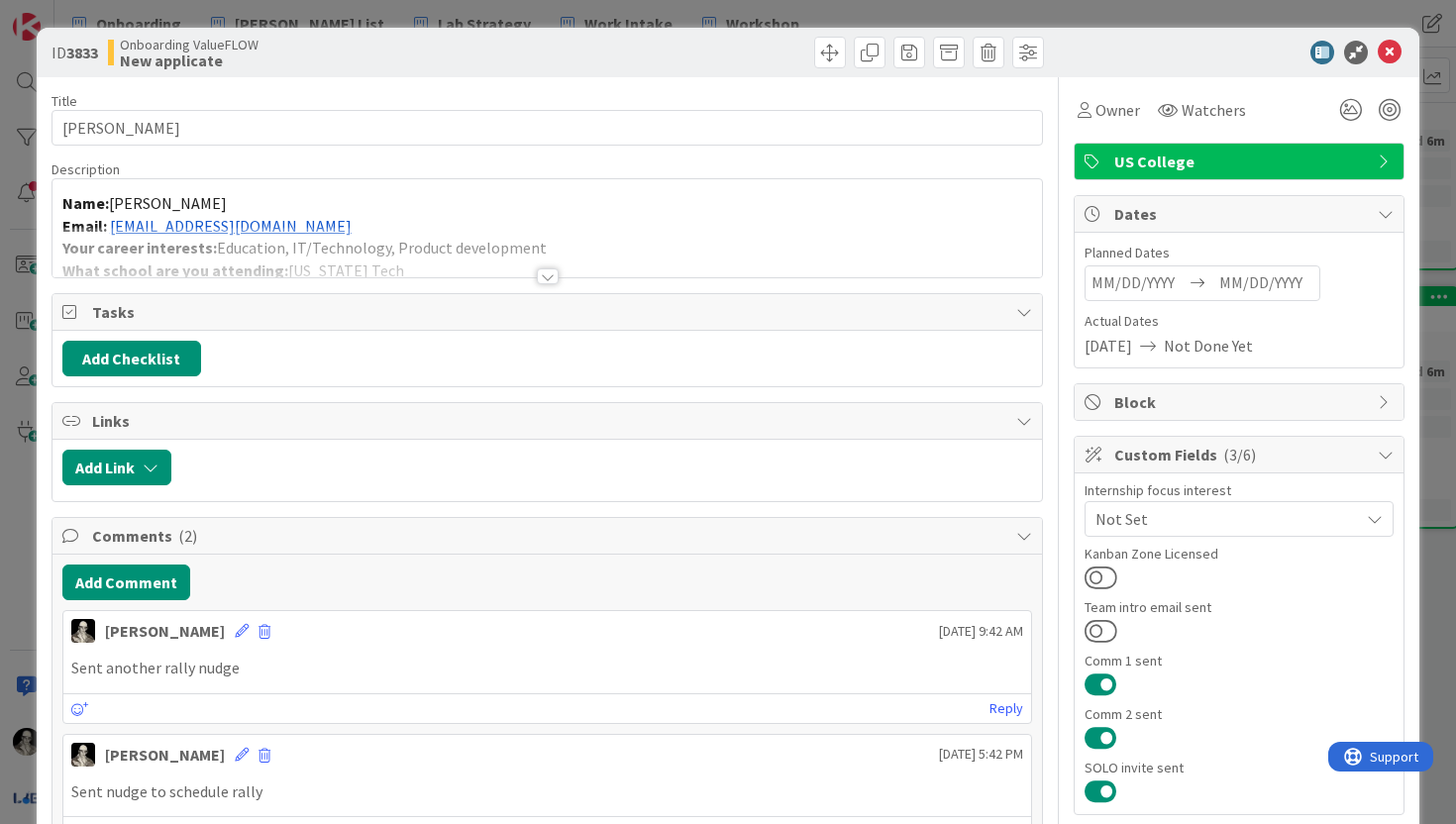 scroll, scrollTop: 0, scrollLeft: 0, axis: both 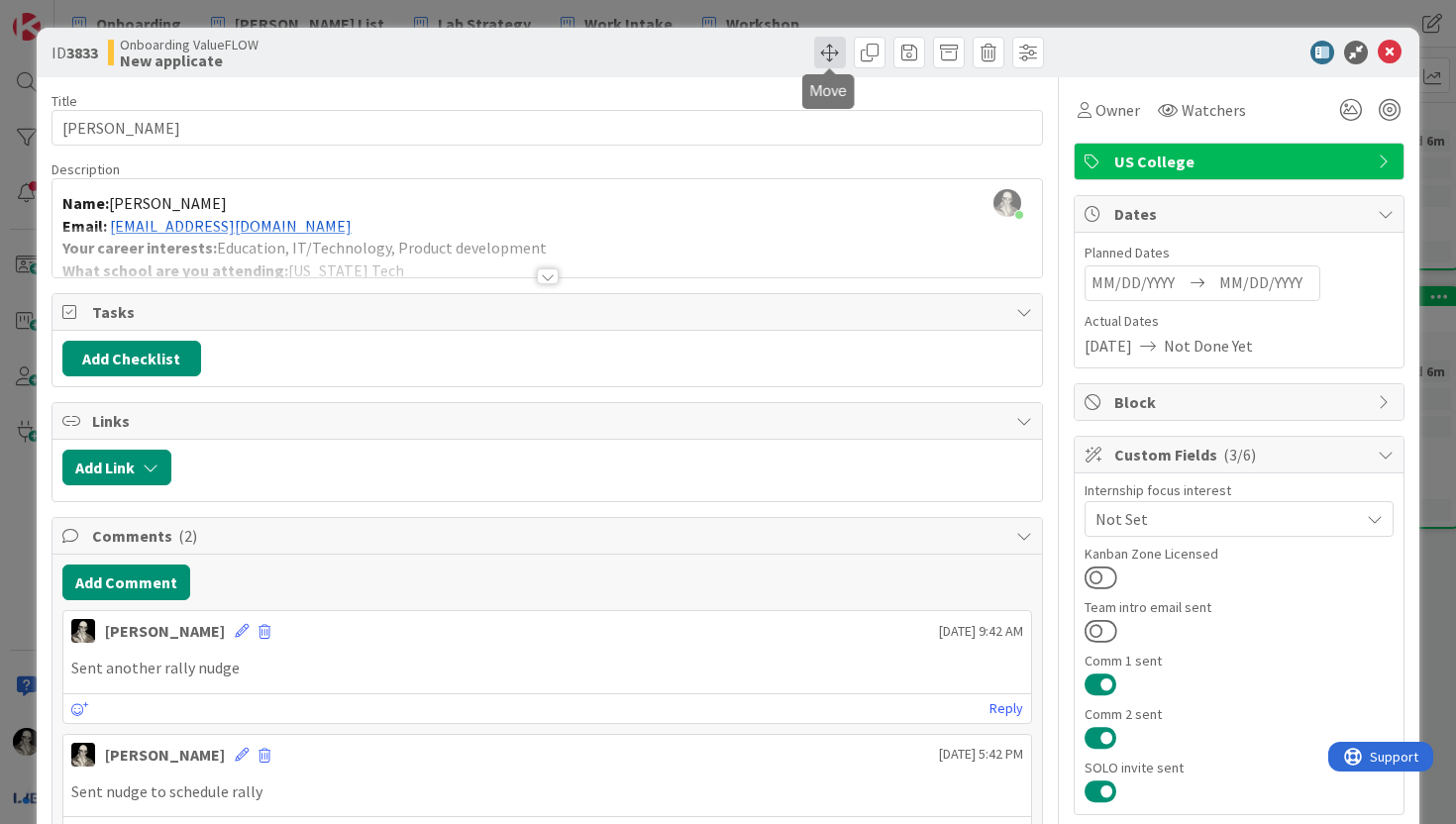 click at bounding box center (830, 52) 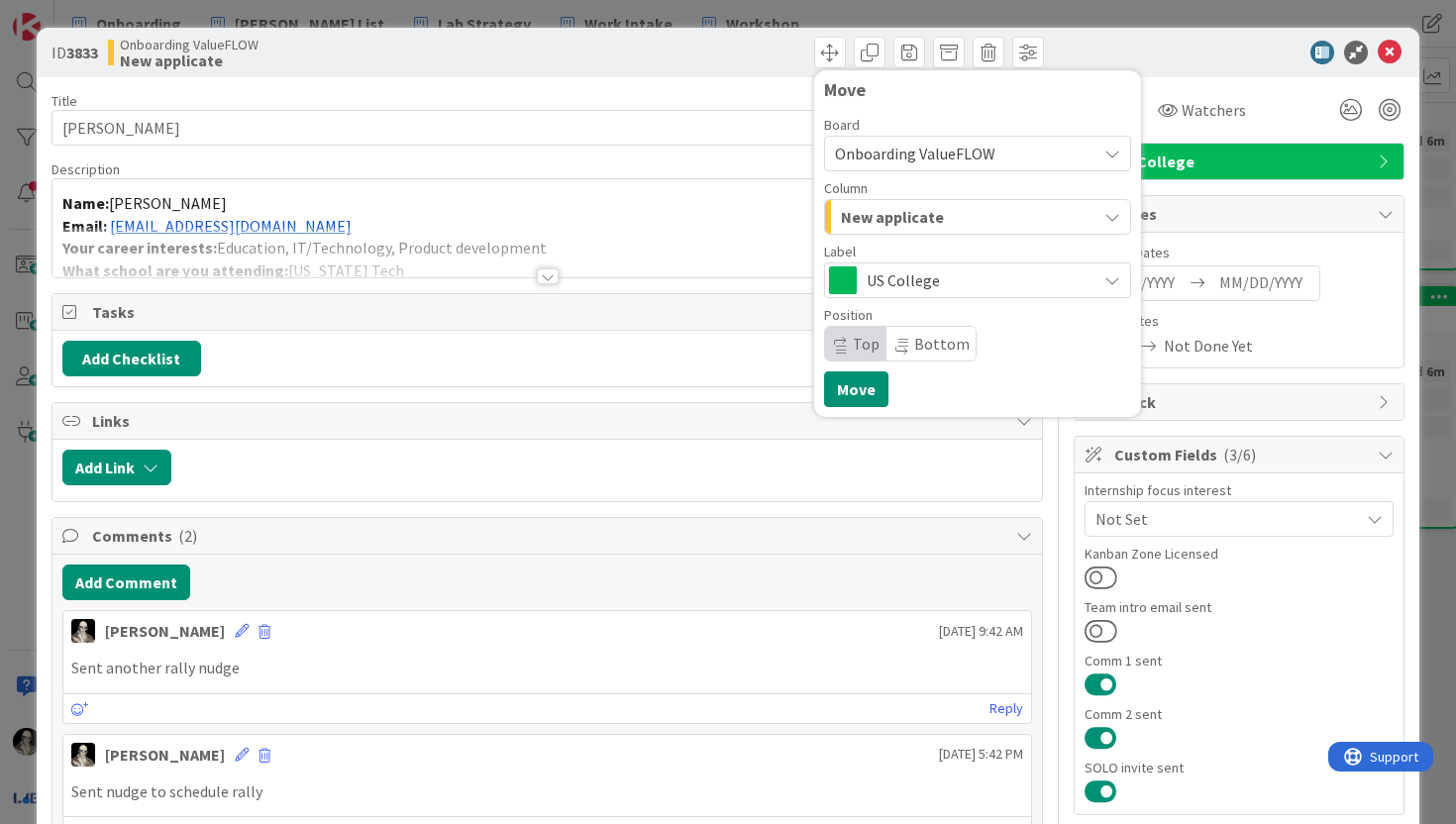 click on "New applicate" at bounding box center (892, 217) 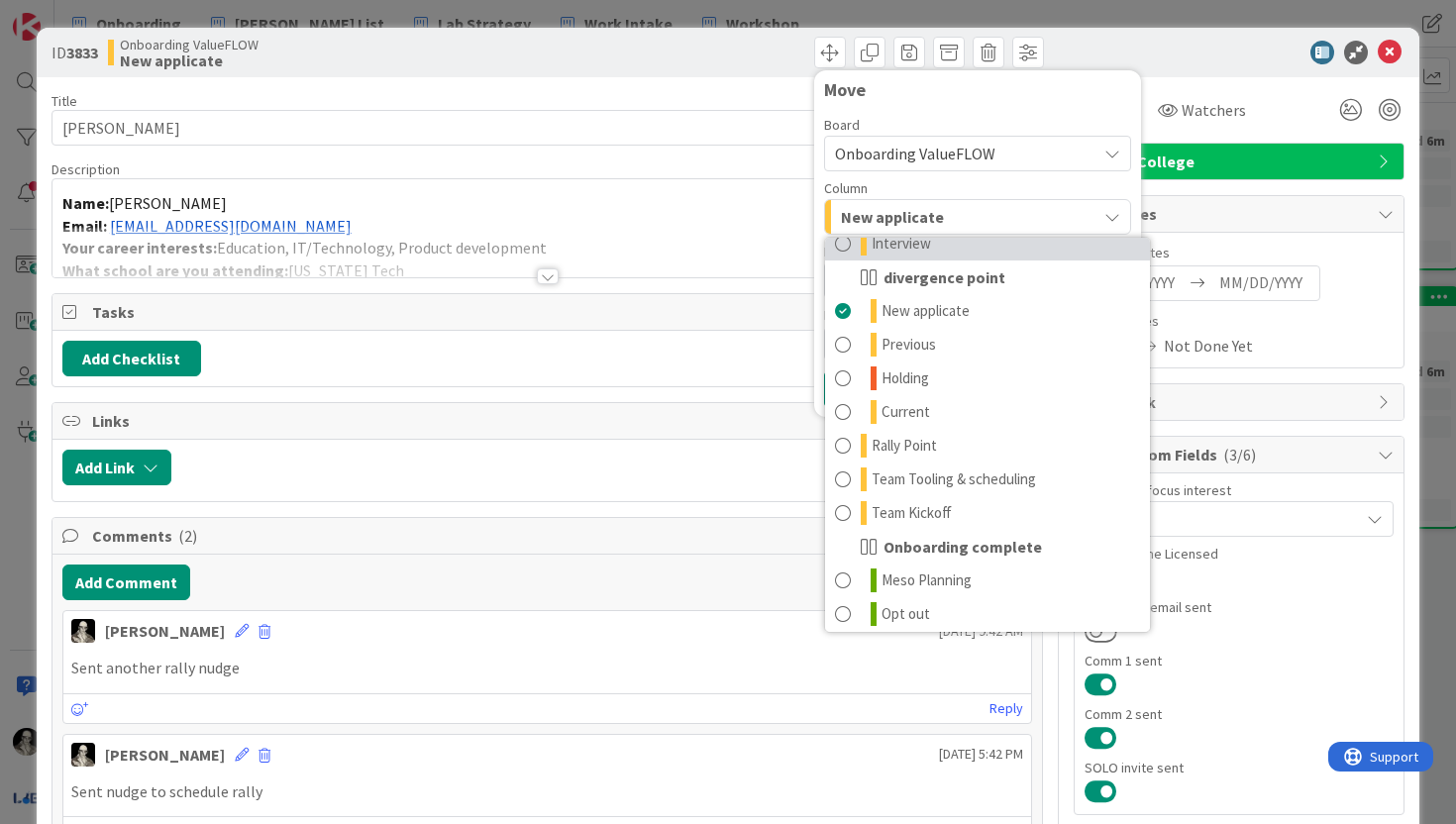 scroll, scrollTop: 127, scrollLeft: 0, axis: vertical 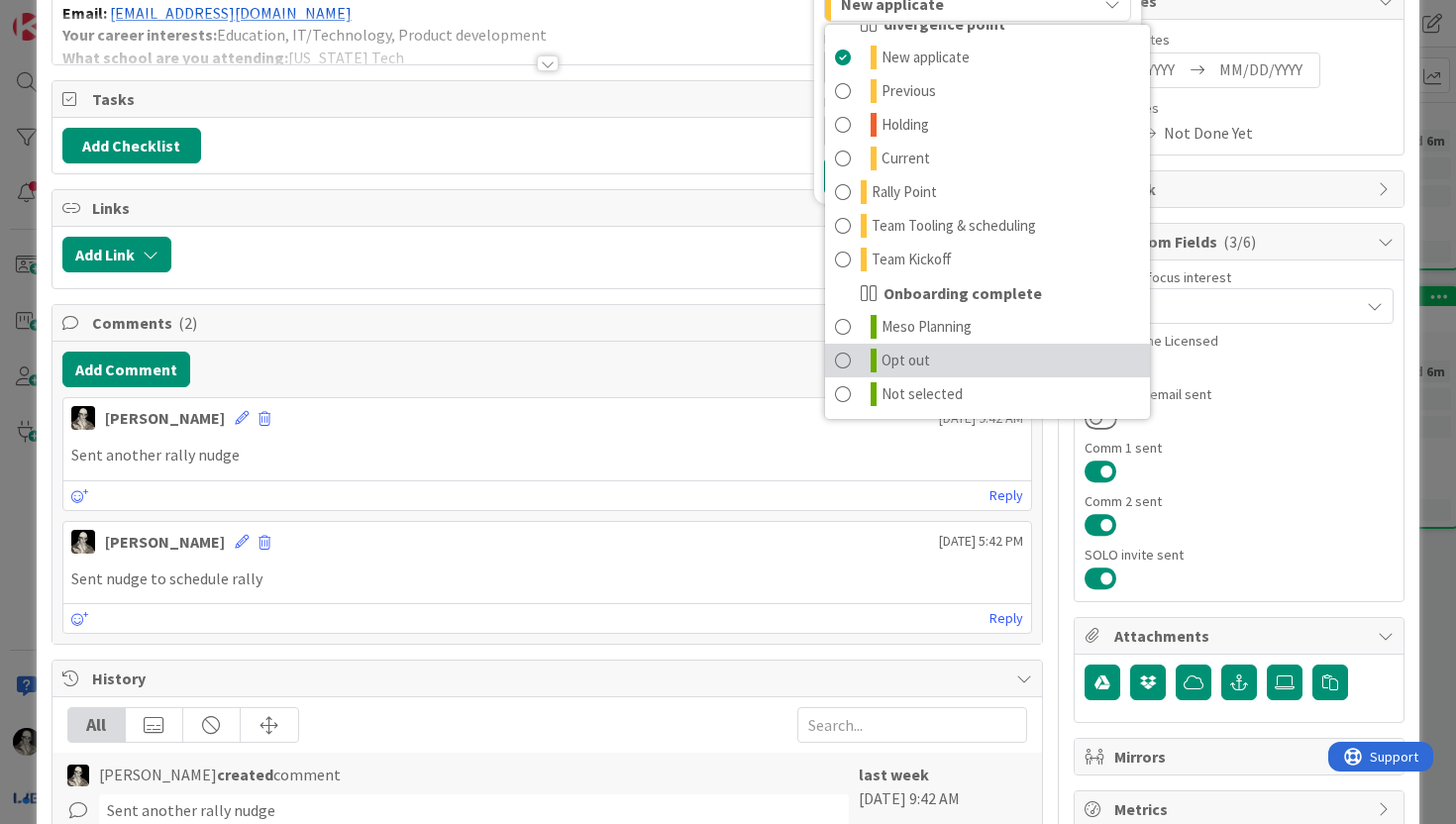 click at bounding box center (843, 360) 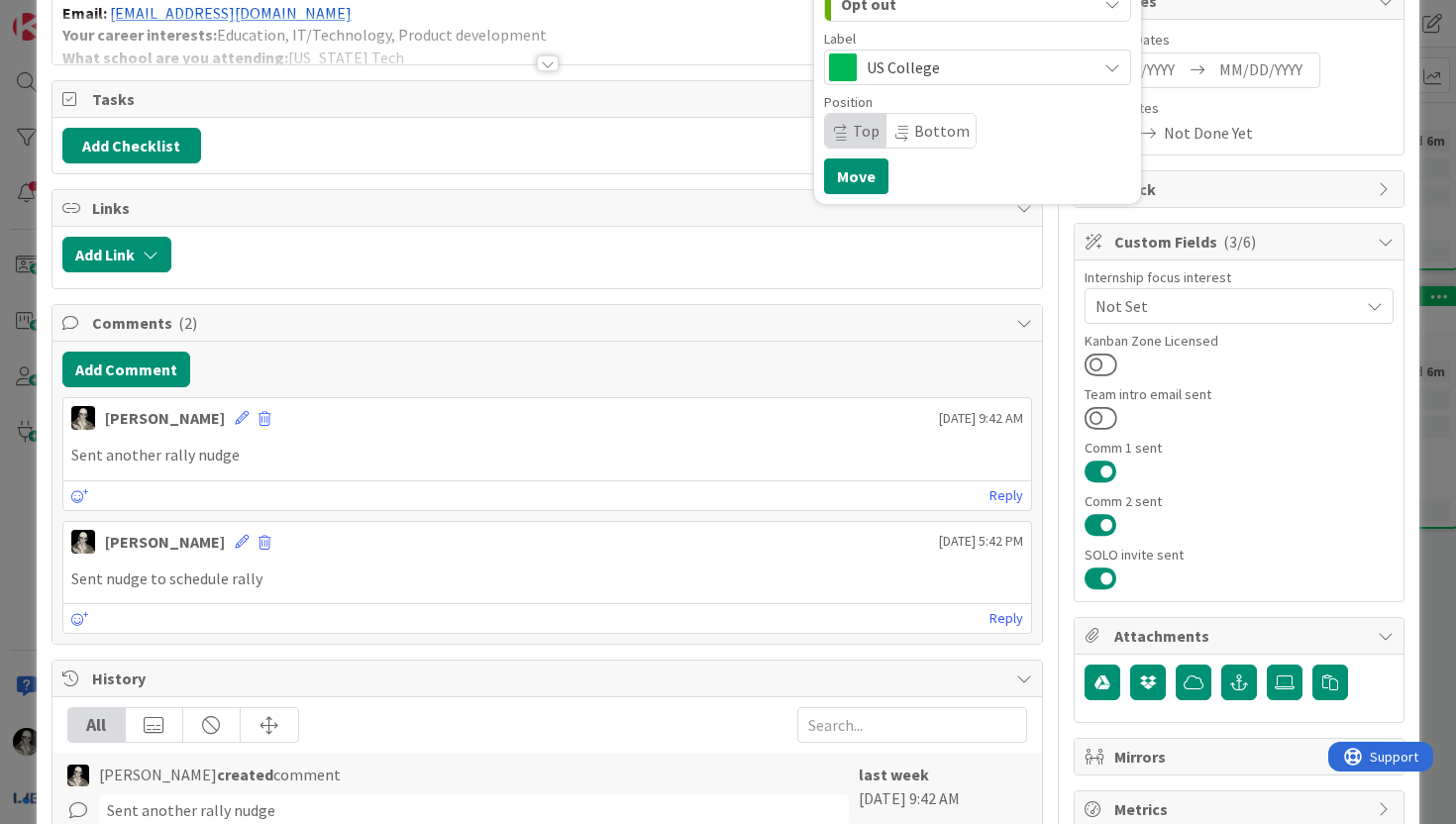 scroll, scrollTop: 200, scrollLeft: 0, axis: vertical 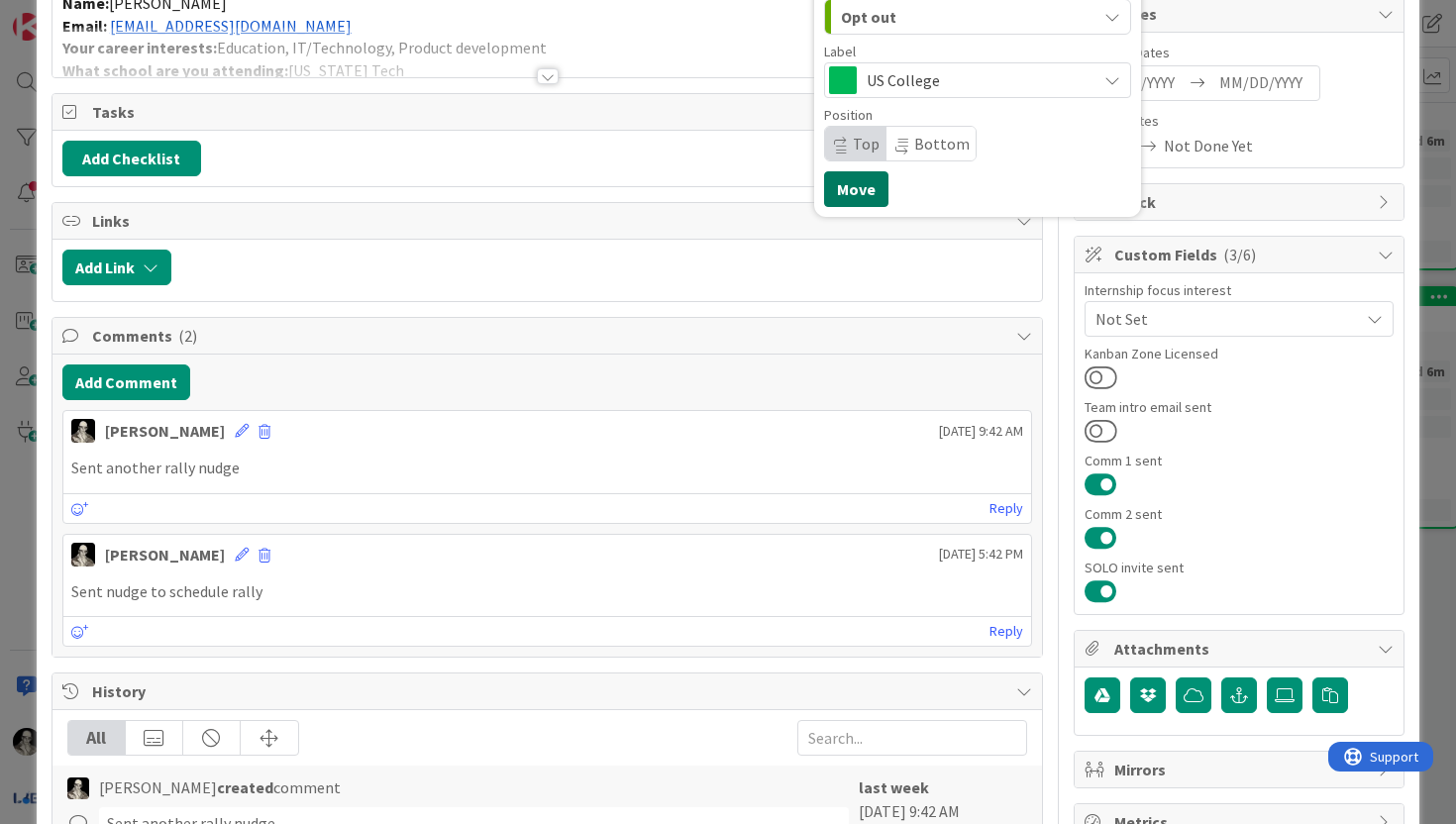 click on "Move" at bounding box center [856, 189] 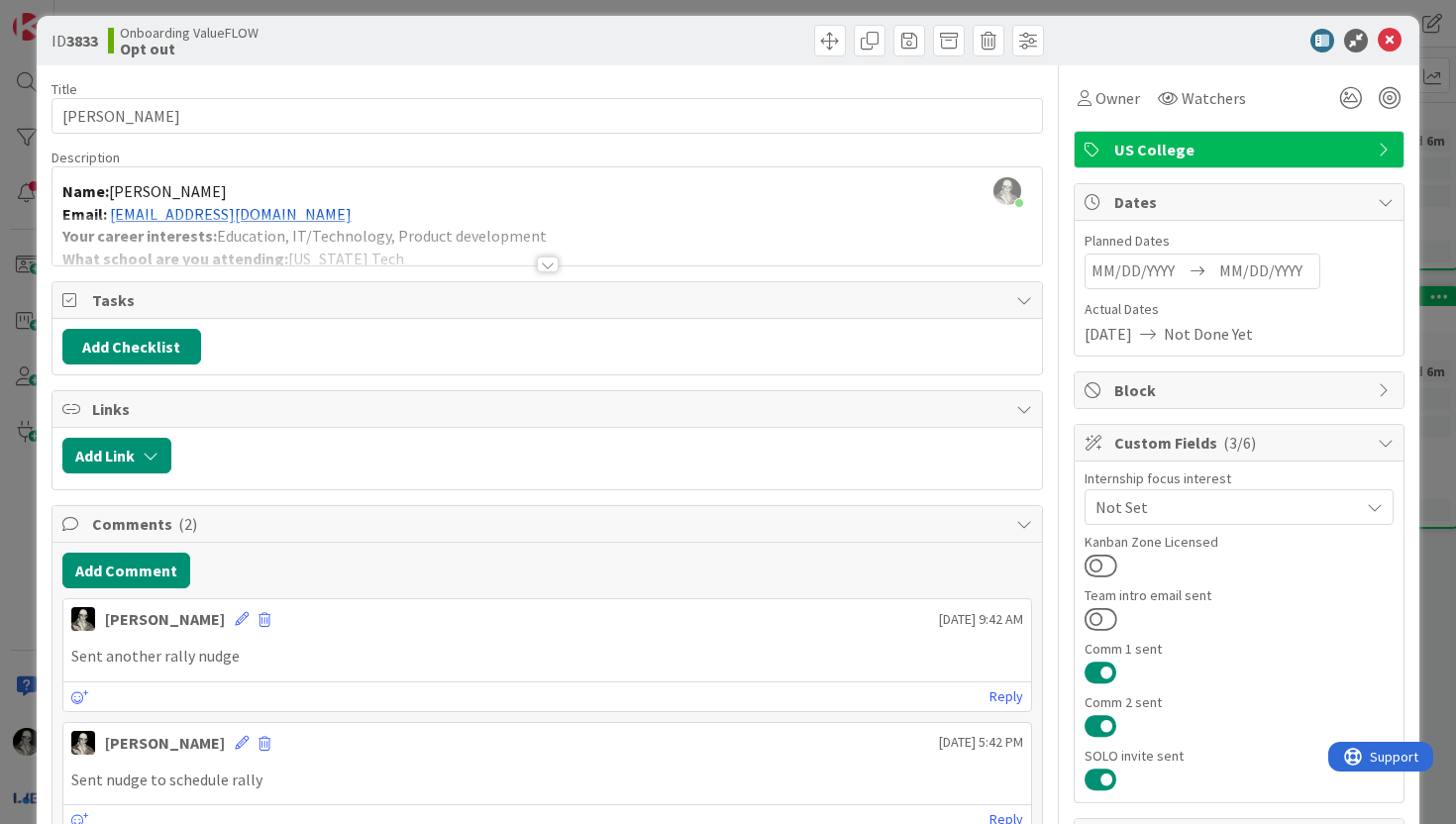 scroll, scrollTop: 0, scrollLeft: 0, axis: both 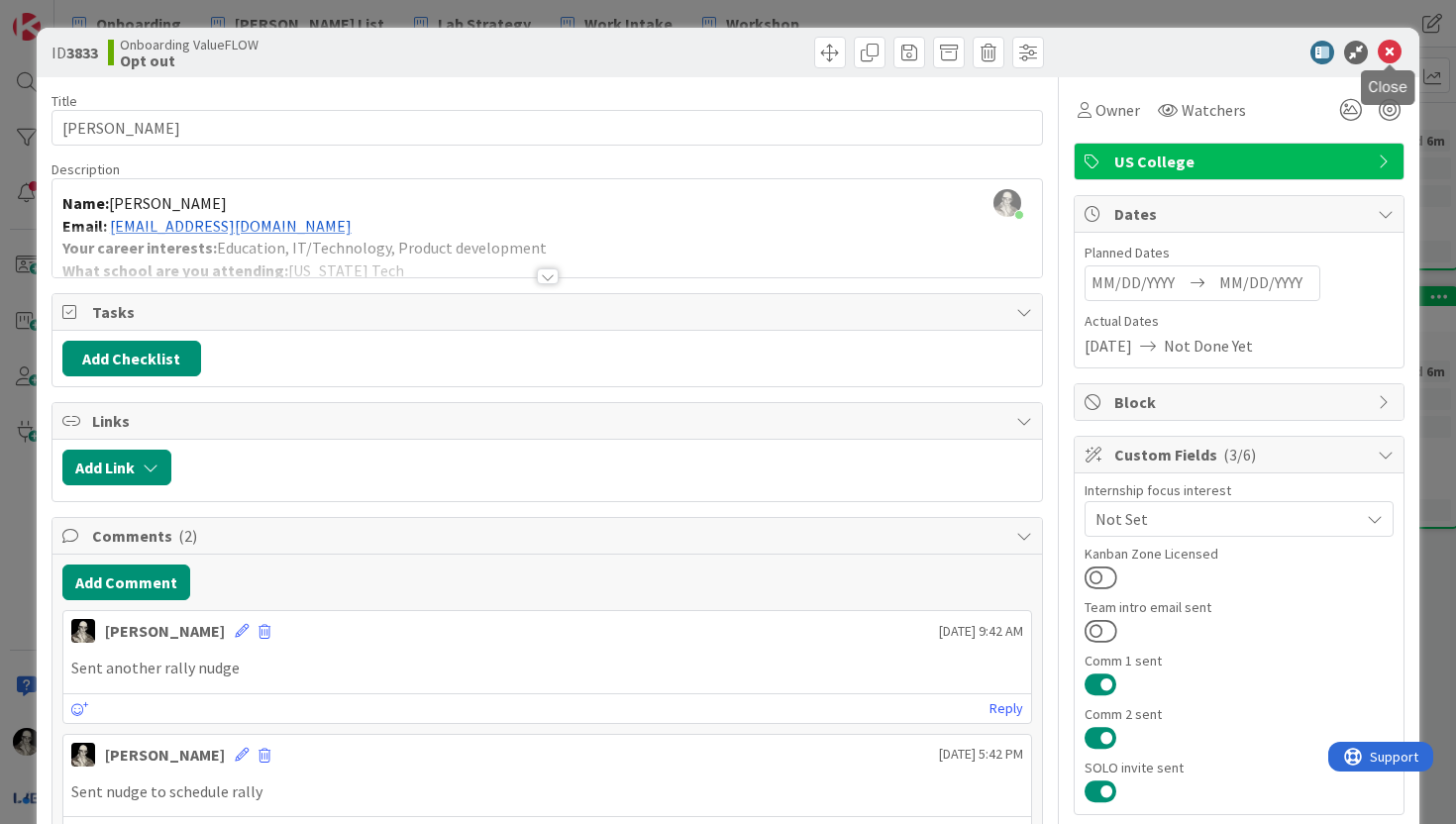 click at bounding box center (1390, 52) 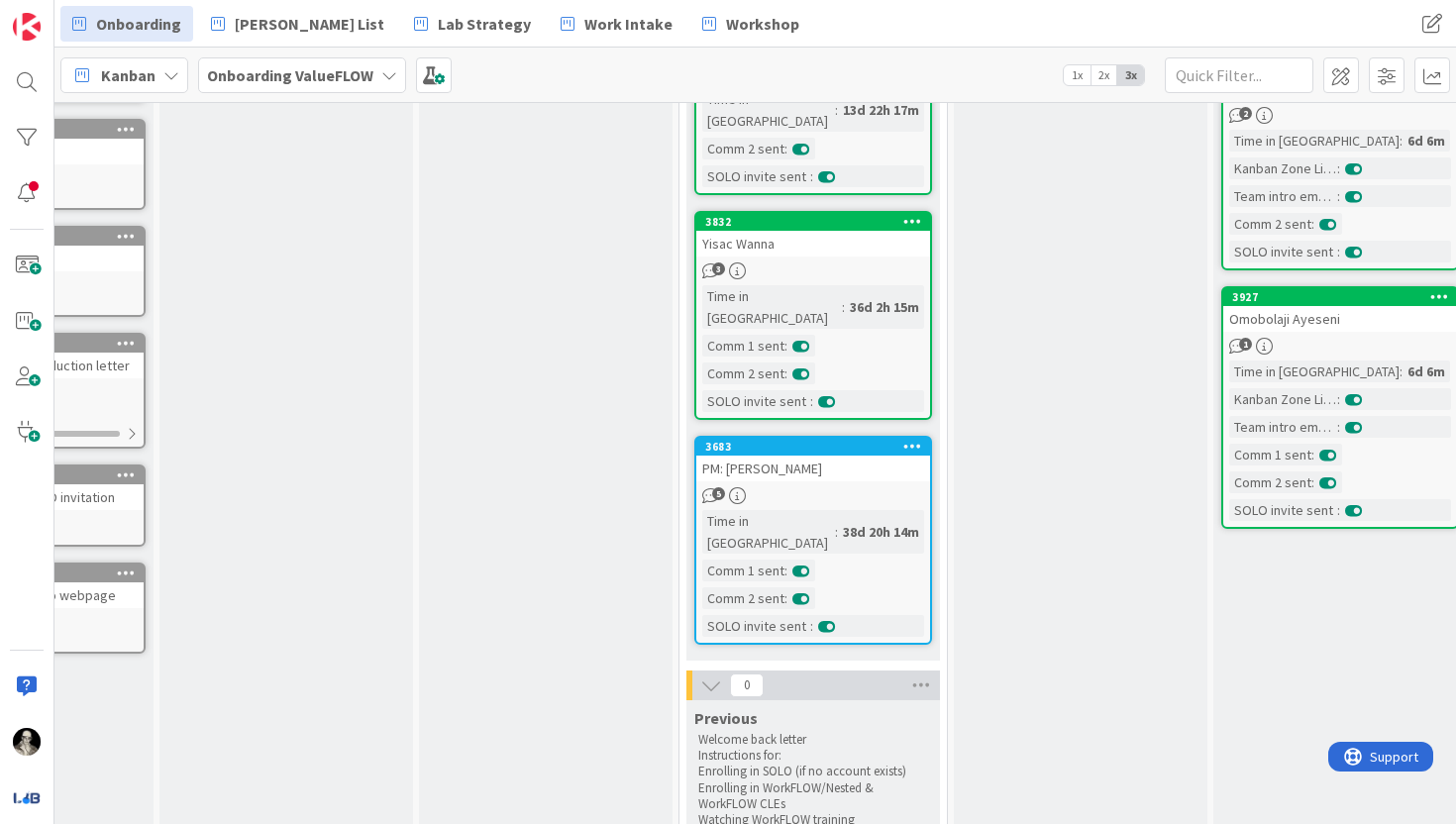 scroll, scrollTop: 0, scrollLeft: 0, axis: both 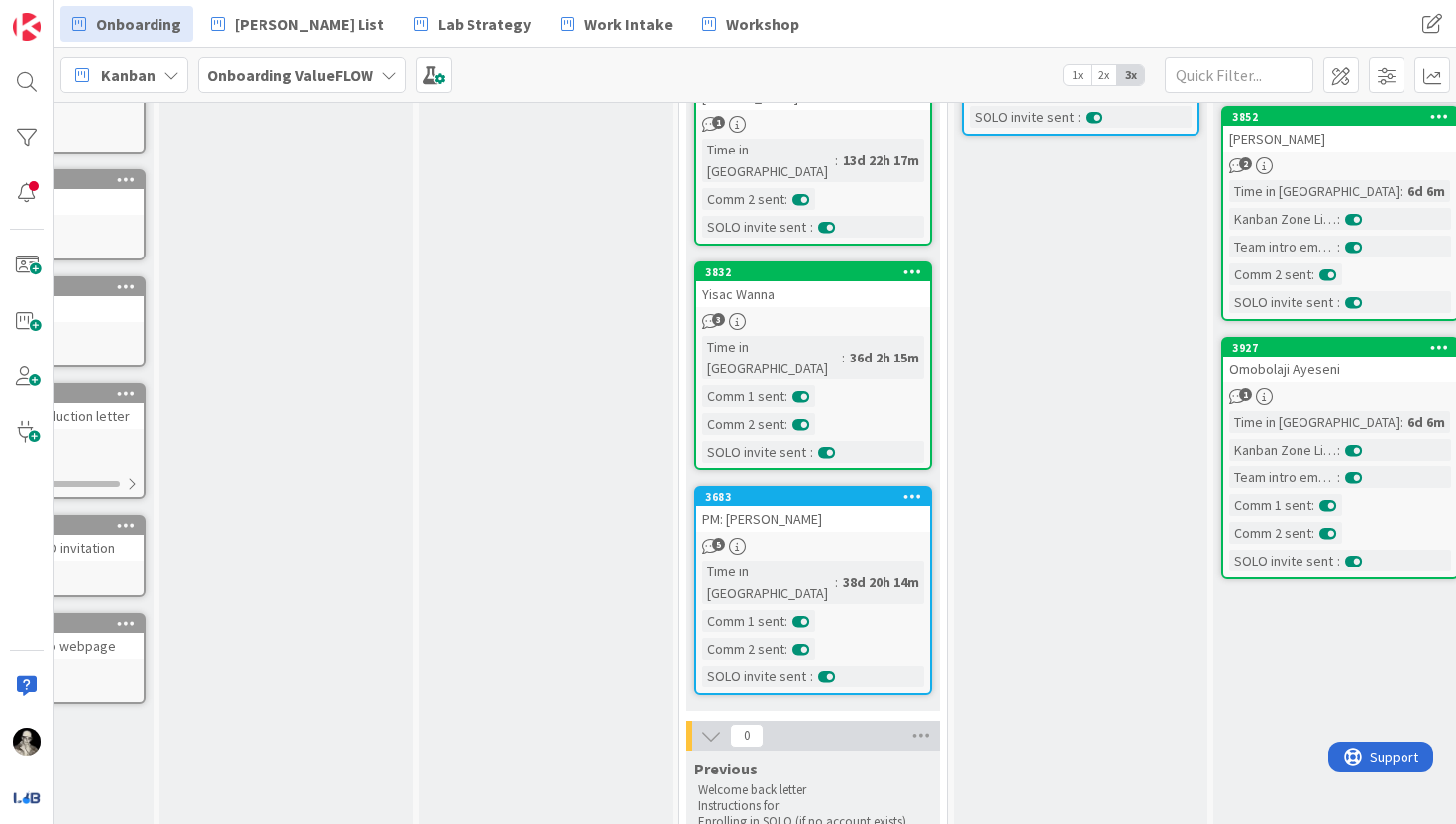click on "PM: Sagar Marri" at bounding box center (813, 519) 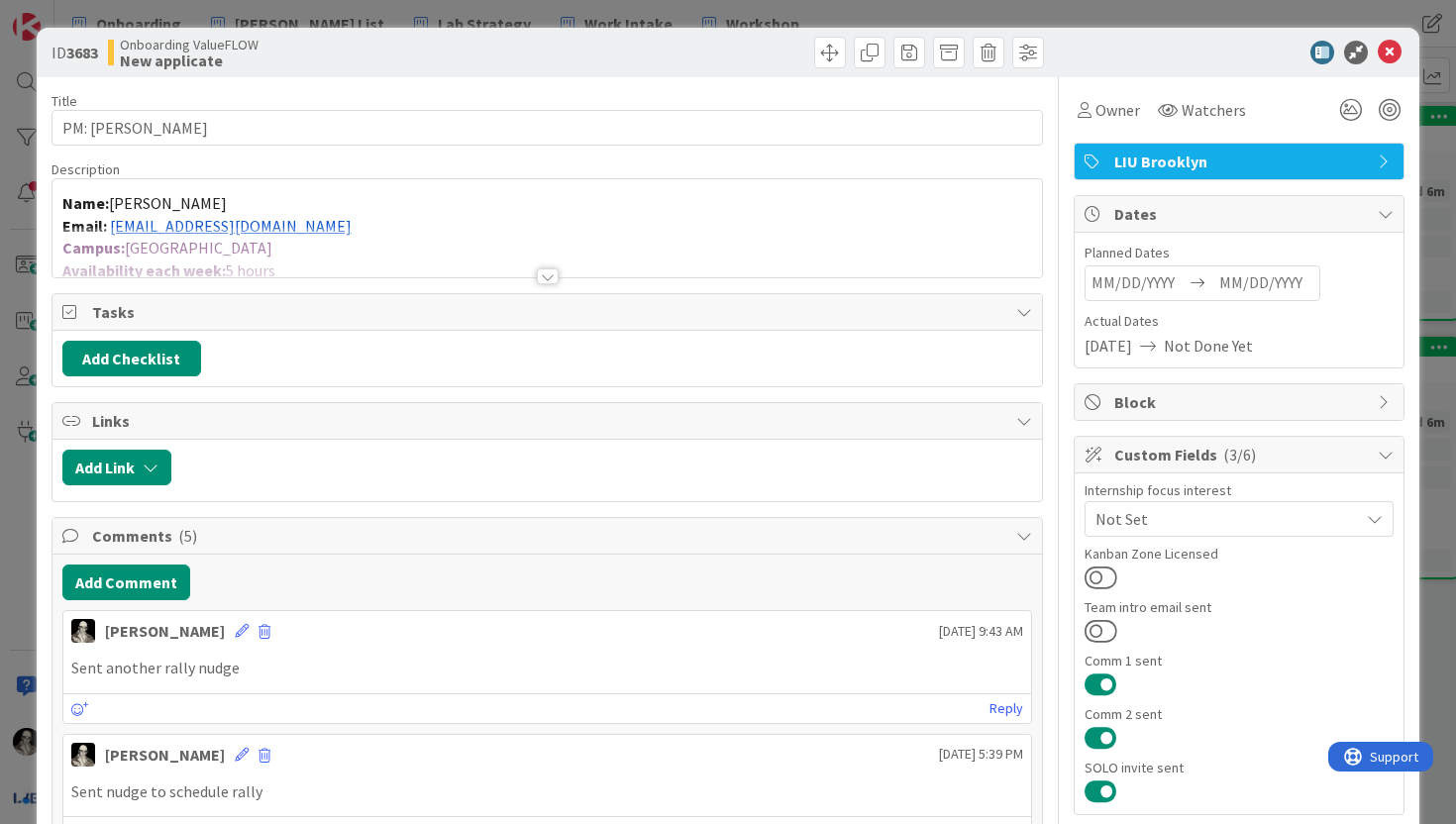 scroll, scrollTop: 0, scrollLeft: 0, axis: both 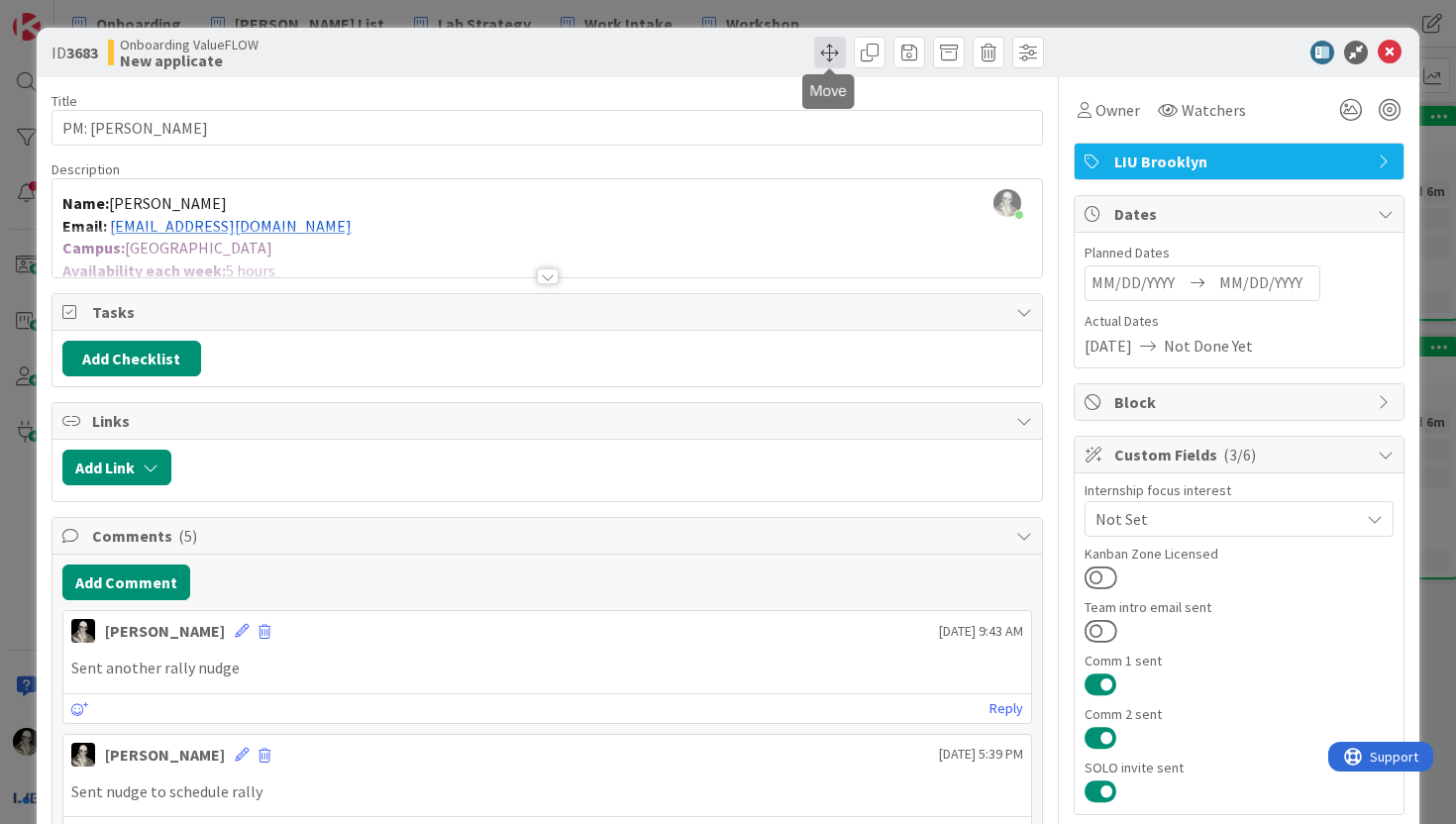 click at bounding box center [830, 52] 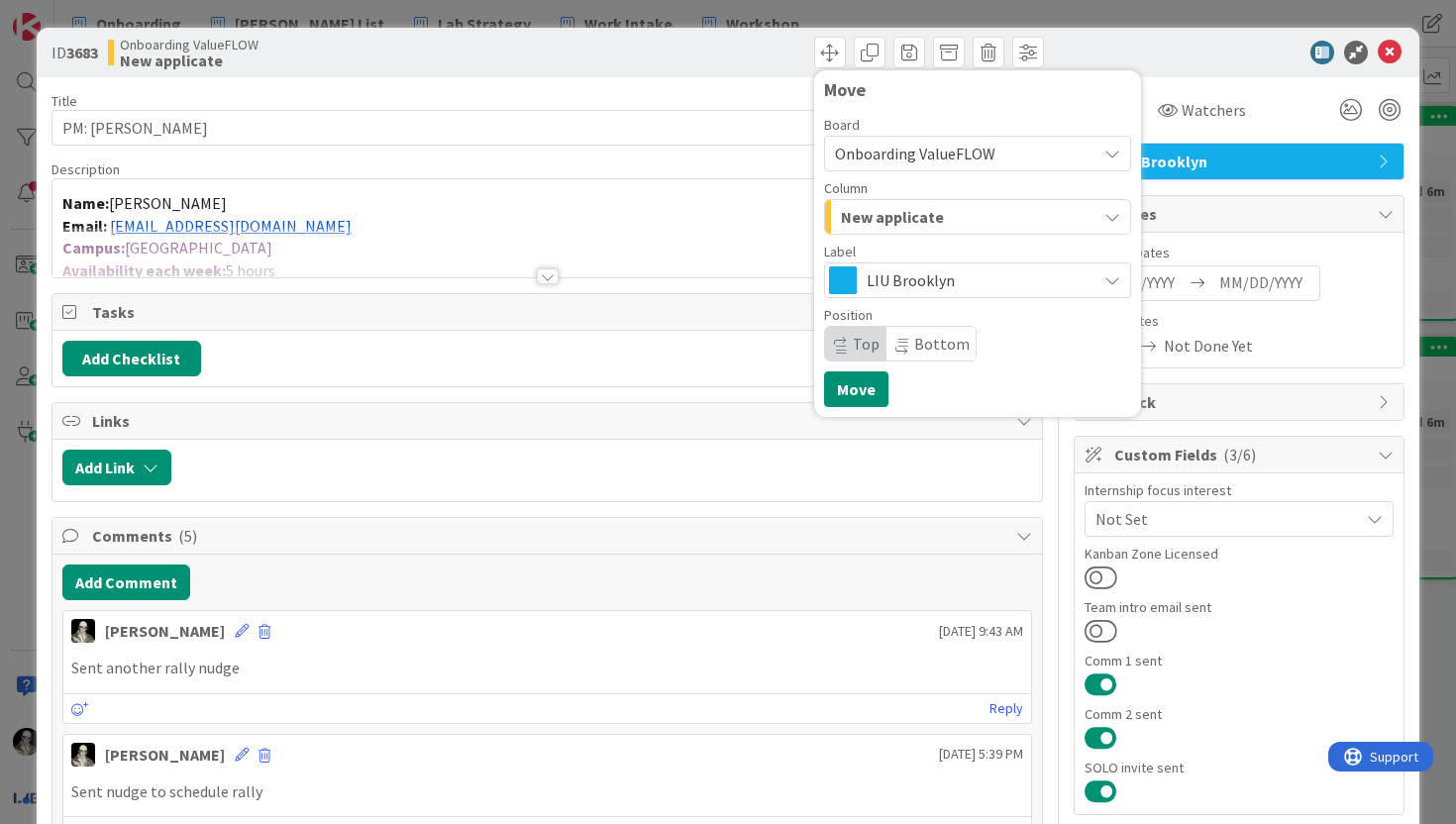 click on "New applicate" at bounding box center (892, 217) 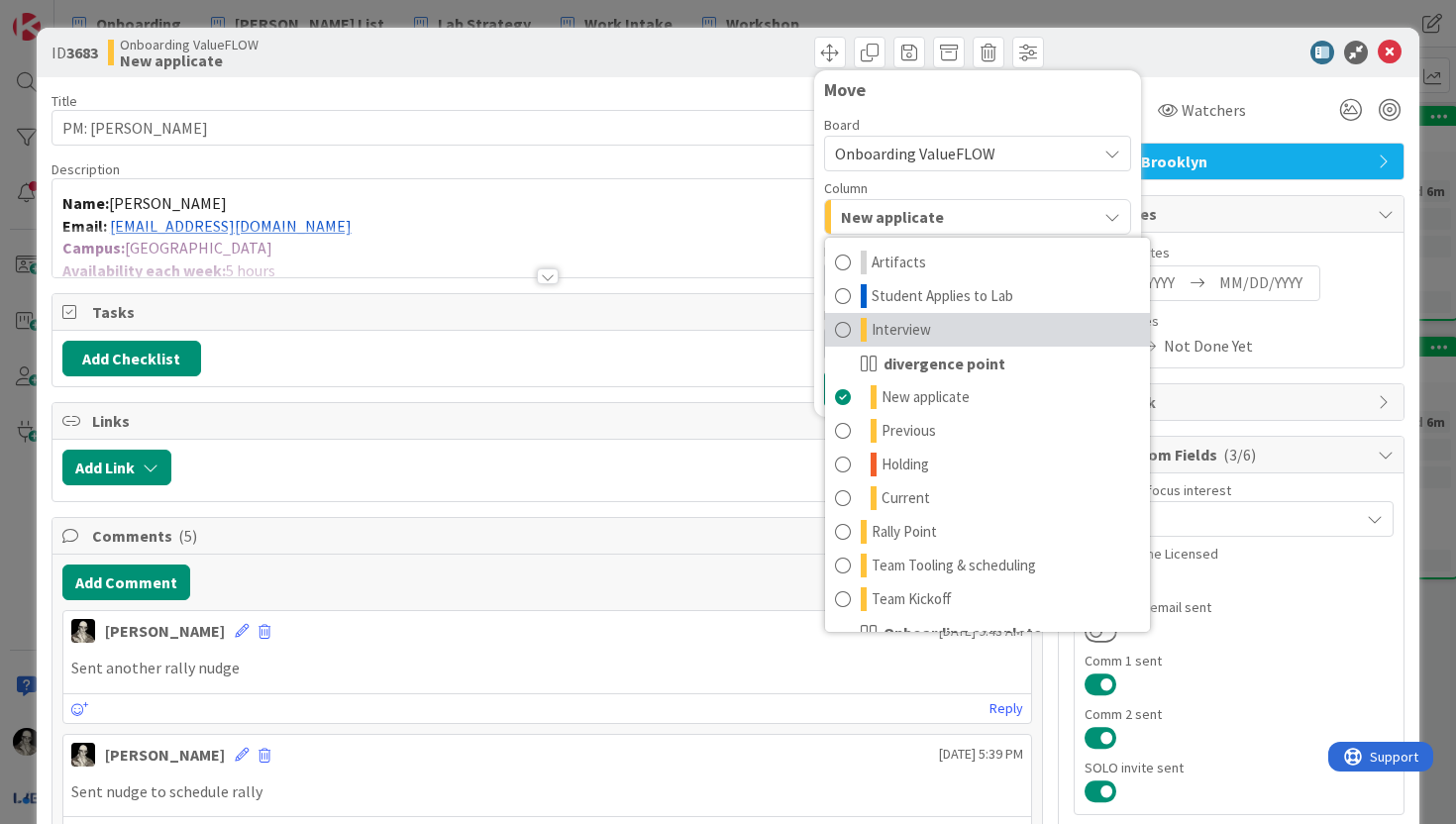 scroll, scrollTop: 127, scrollLeft: 0, axis: vertical 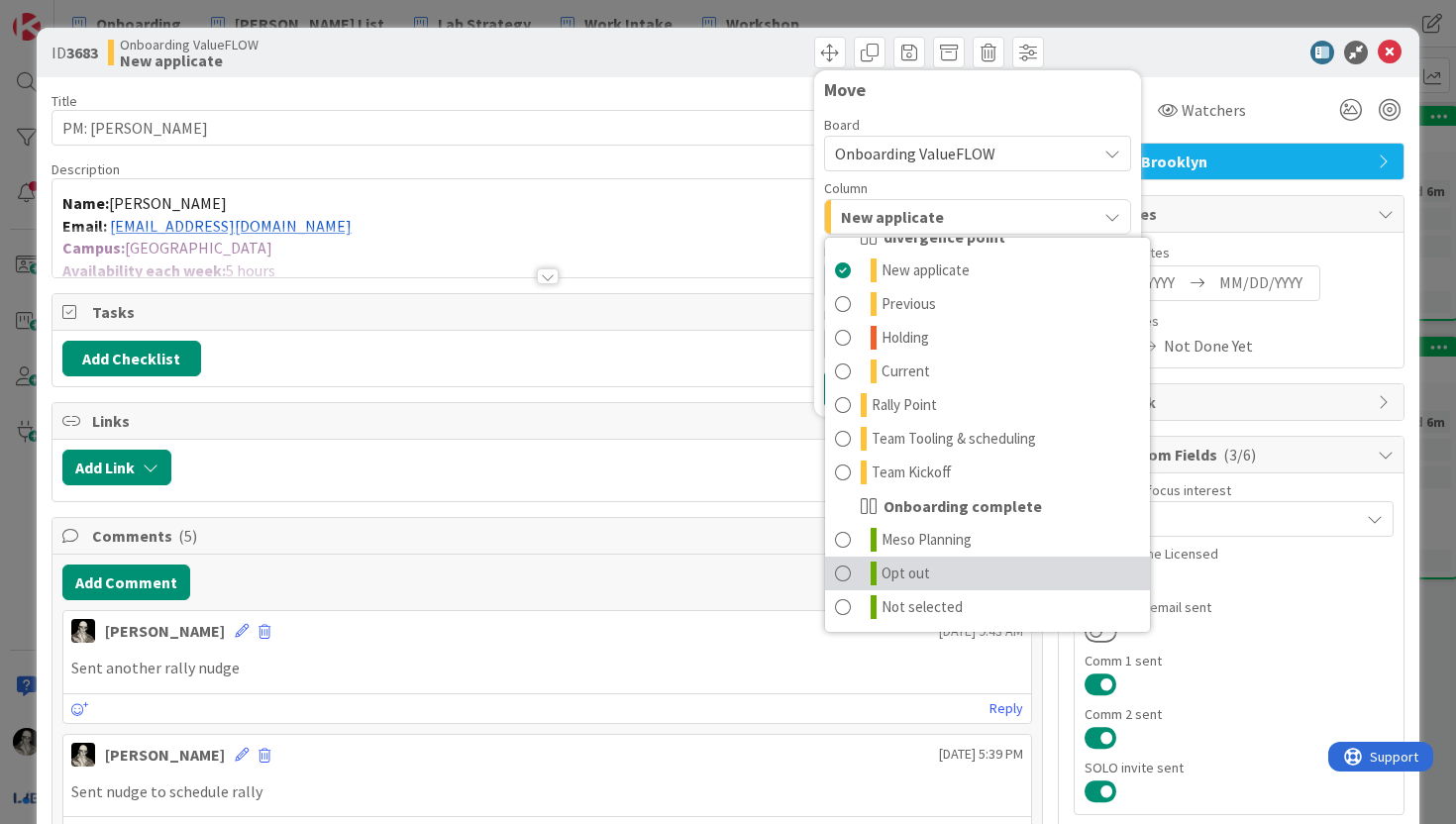 click at bounding box center (843, 573) 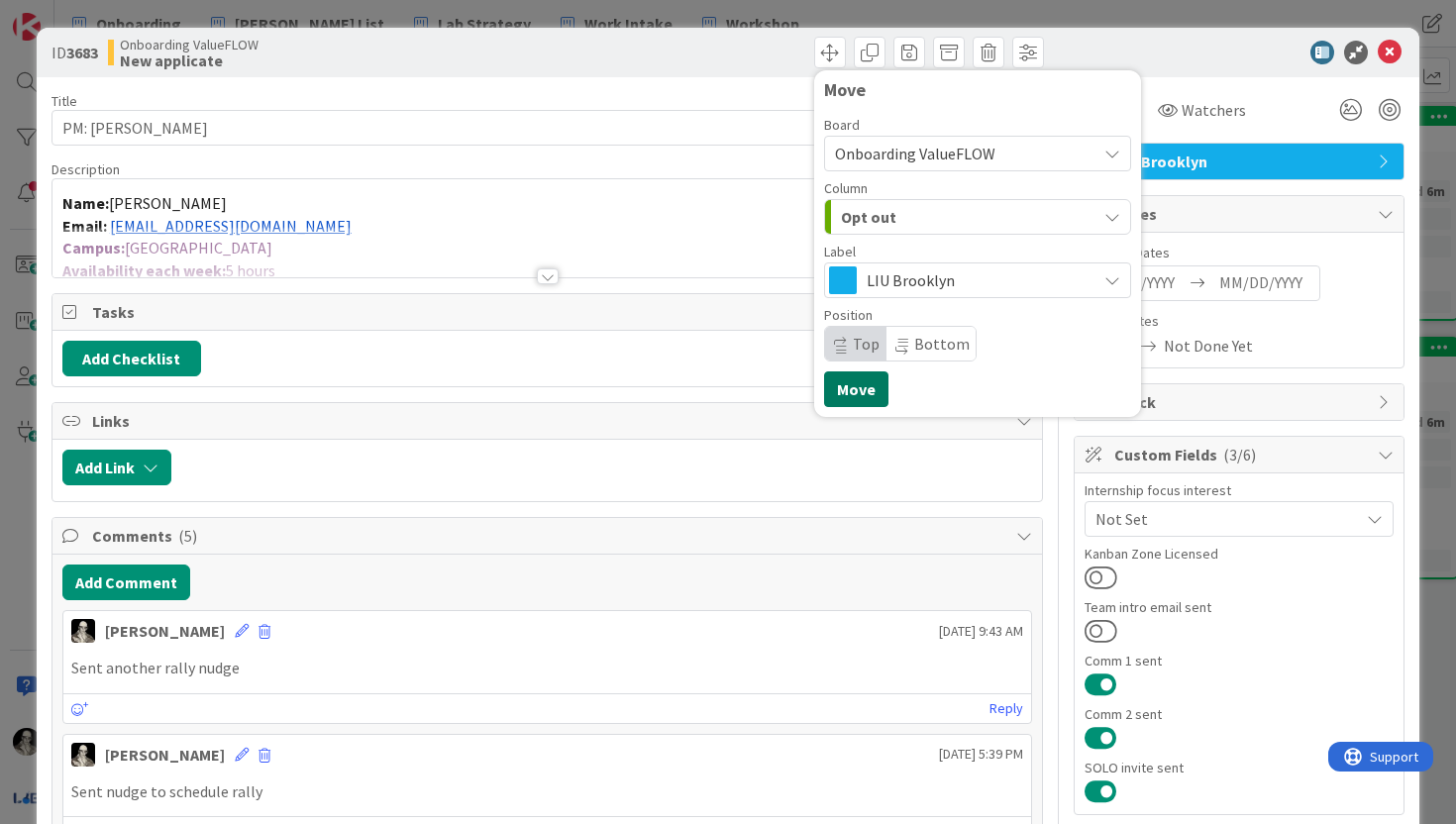 click on "Move" at bounding box center (856, 389) 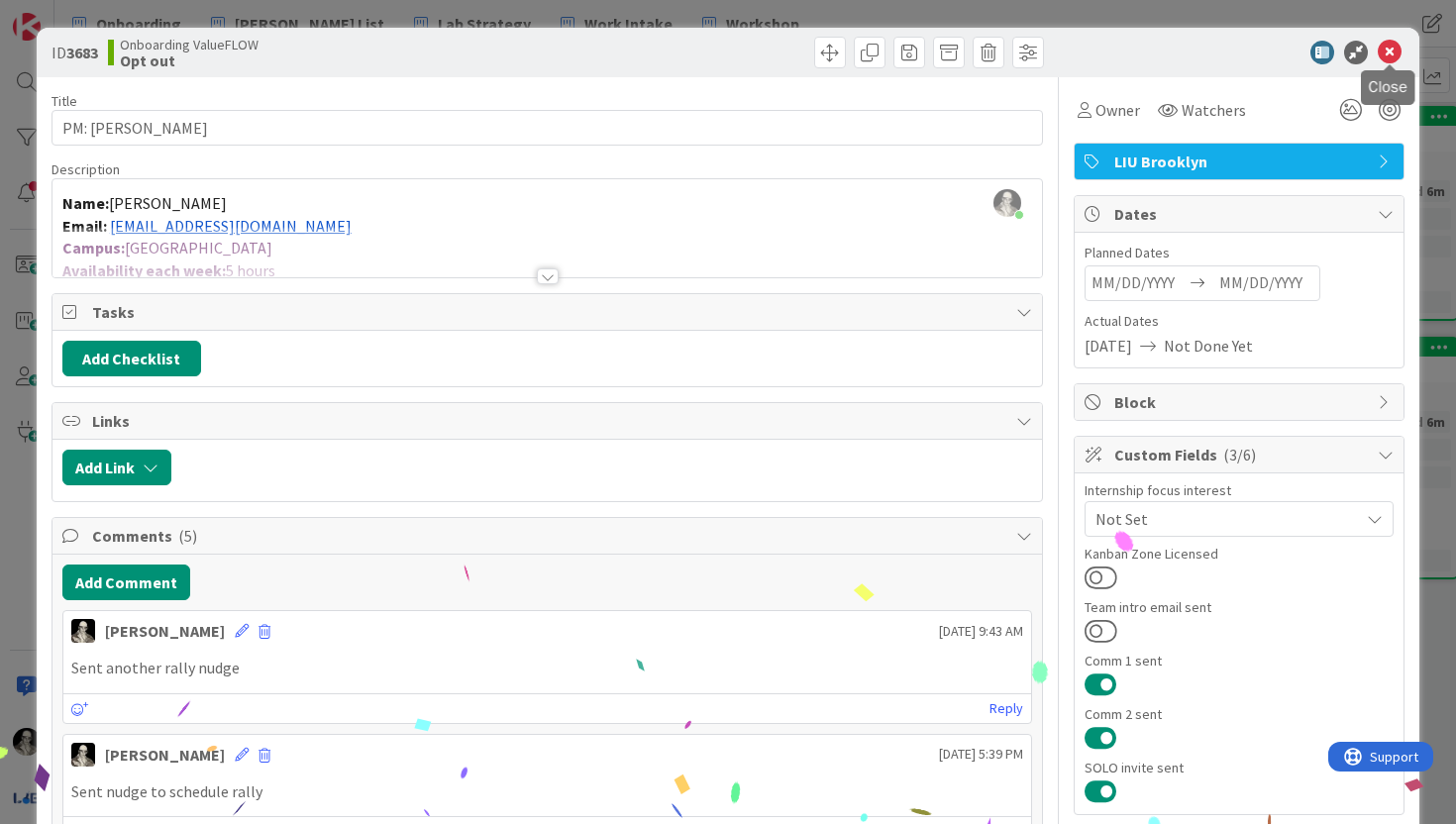 click at bounding box center (1390, 52) 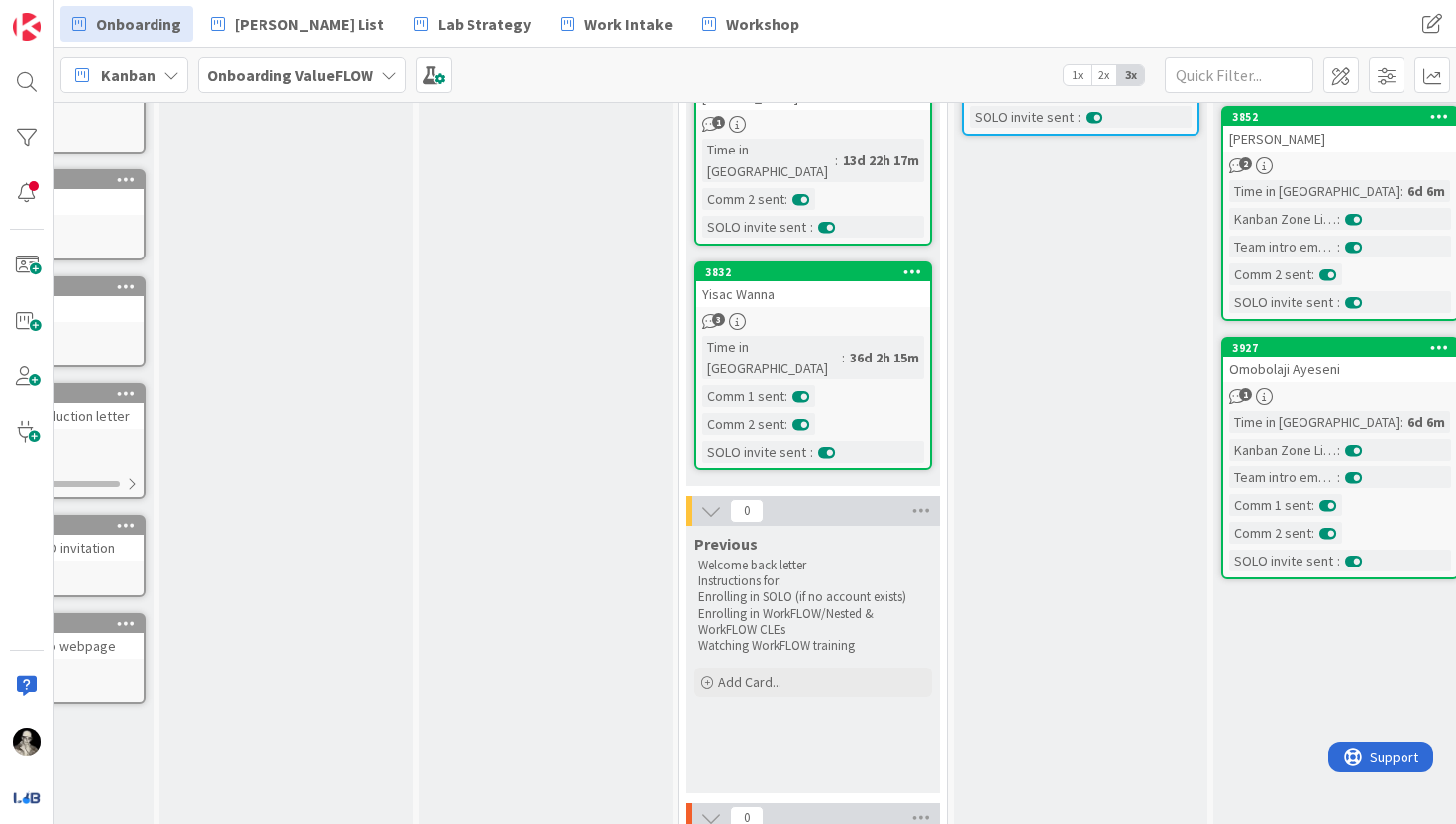 scroll, scrollTop: 0, scrollLeft: 0, axis: both 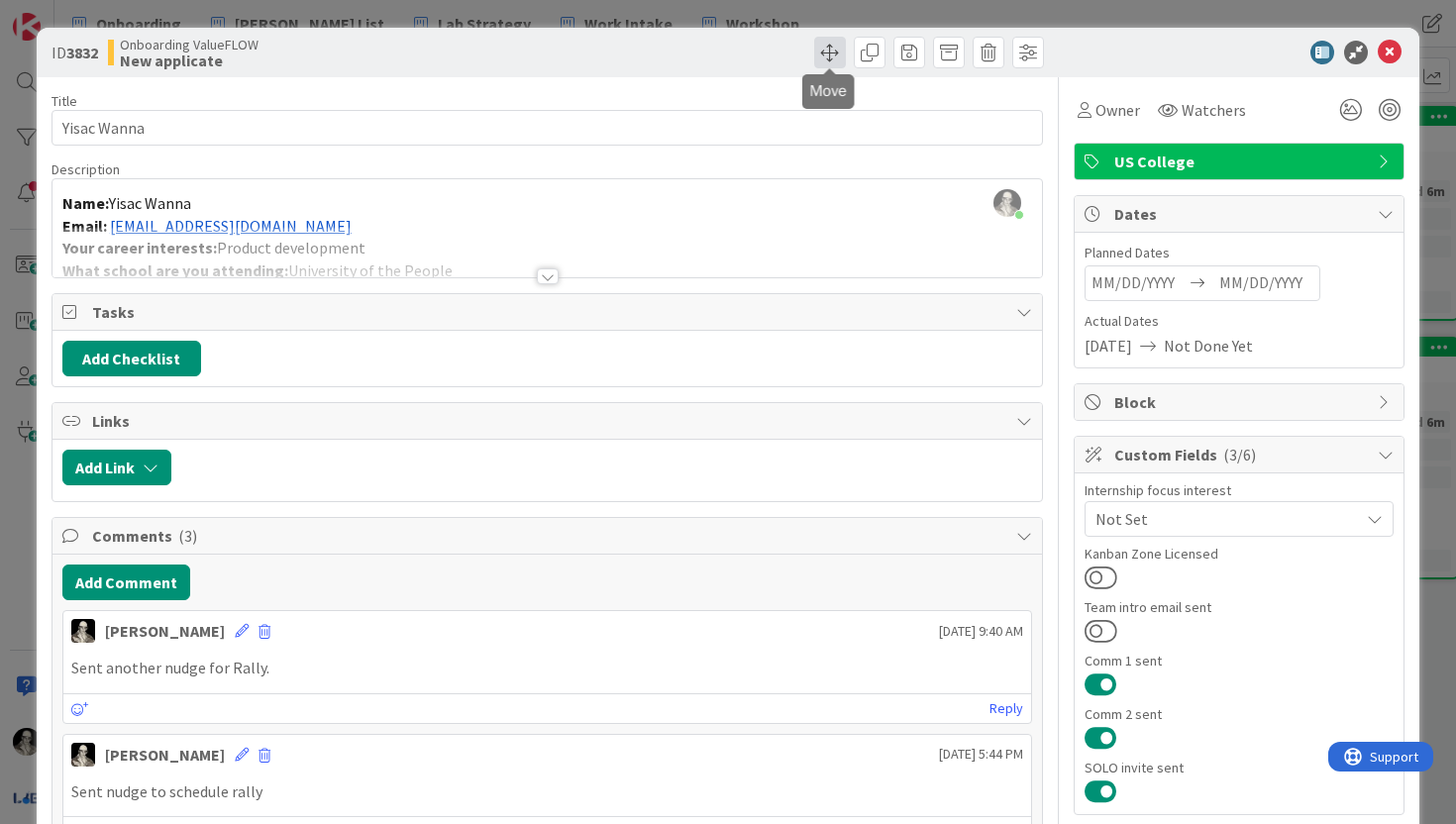 click at bounding box center [830, 52] 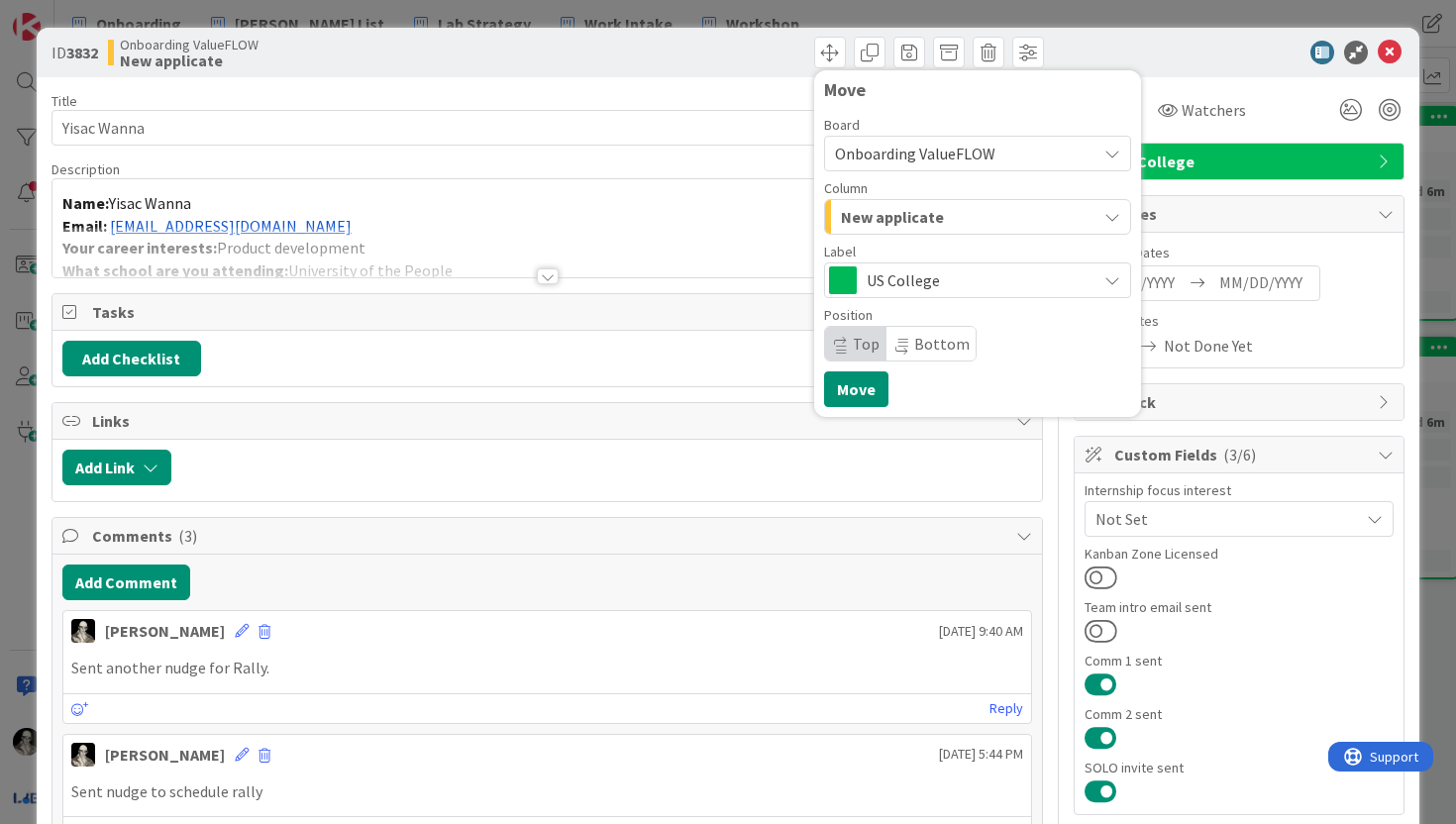 click on "New applicate" at bounding box center (966, 217) 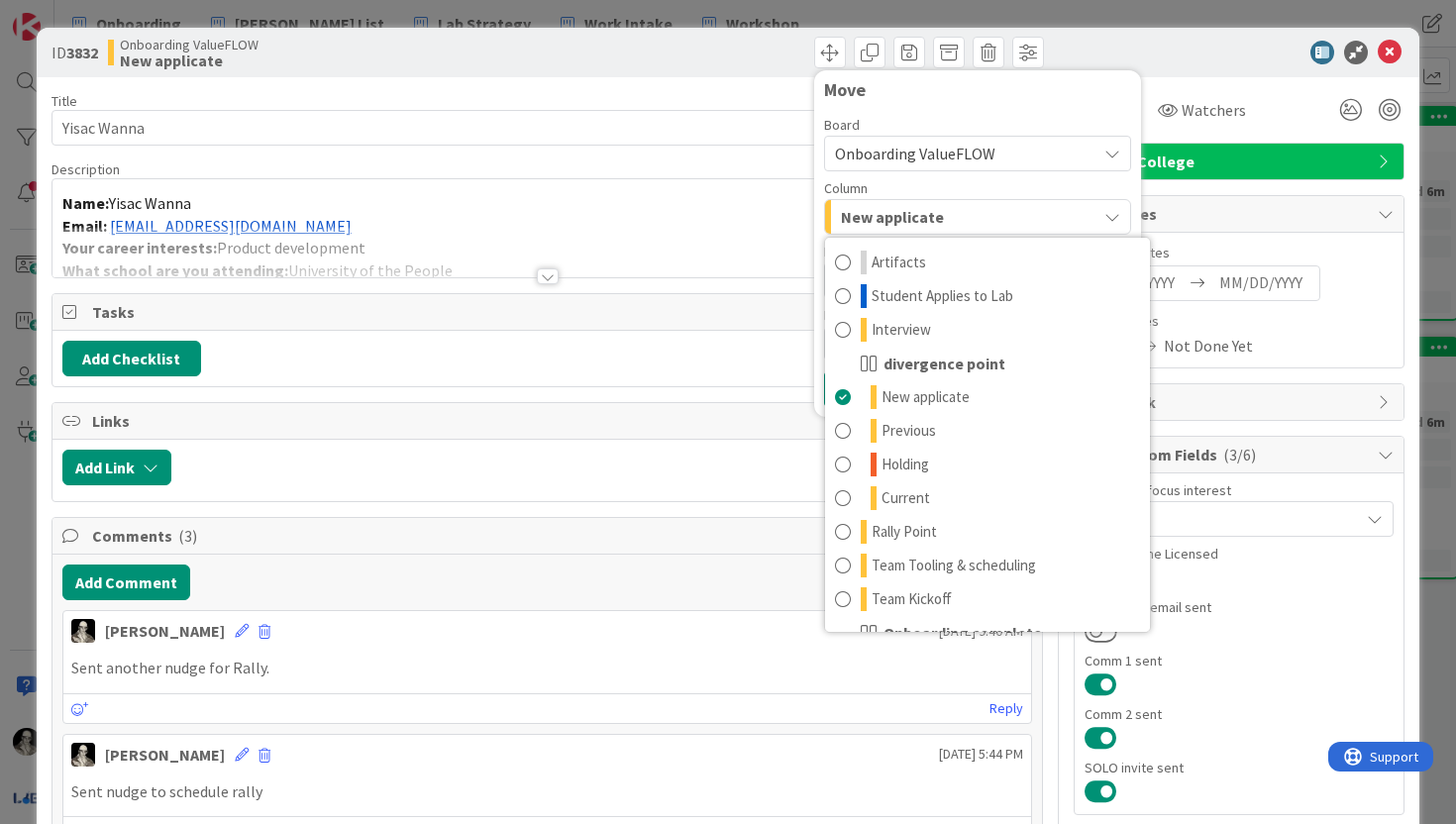 scroll, scrollTop: 127, scrollLeft: 0, axis: vertical 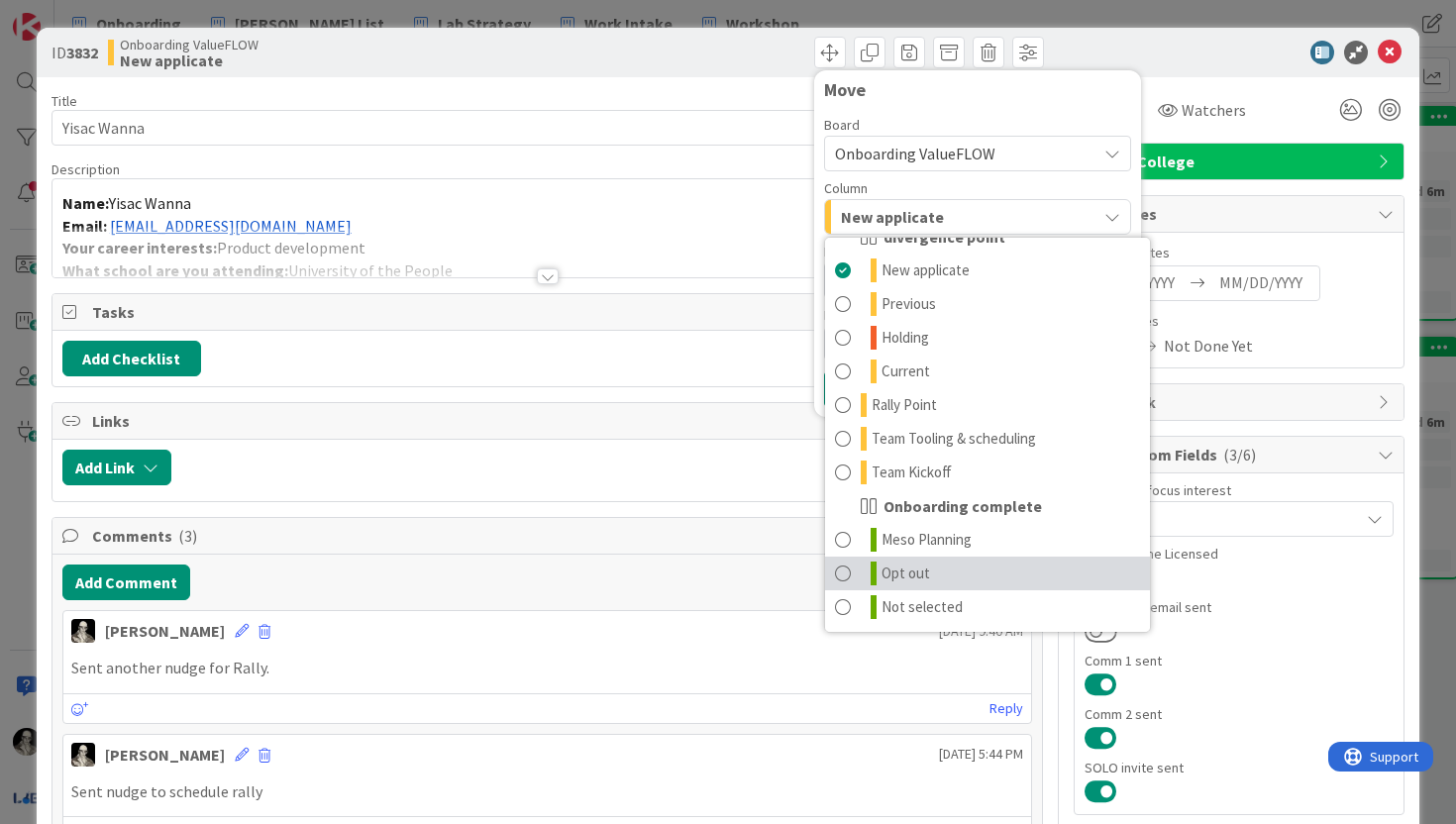 click at bounding box center (843, 573) 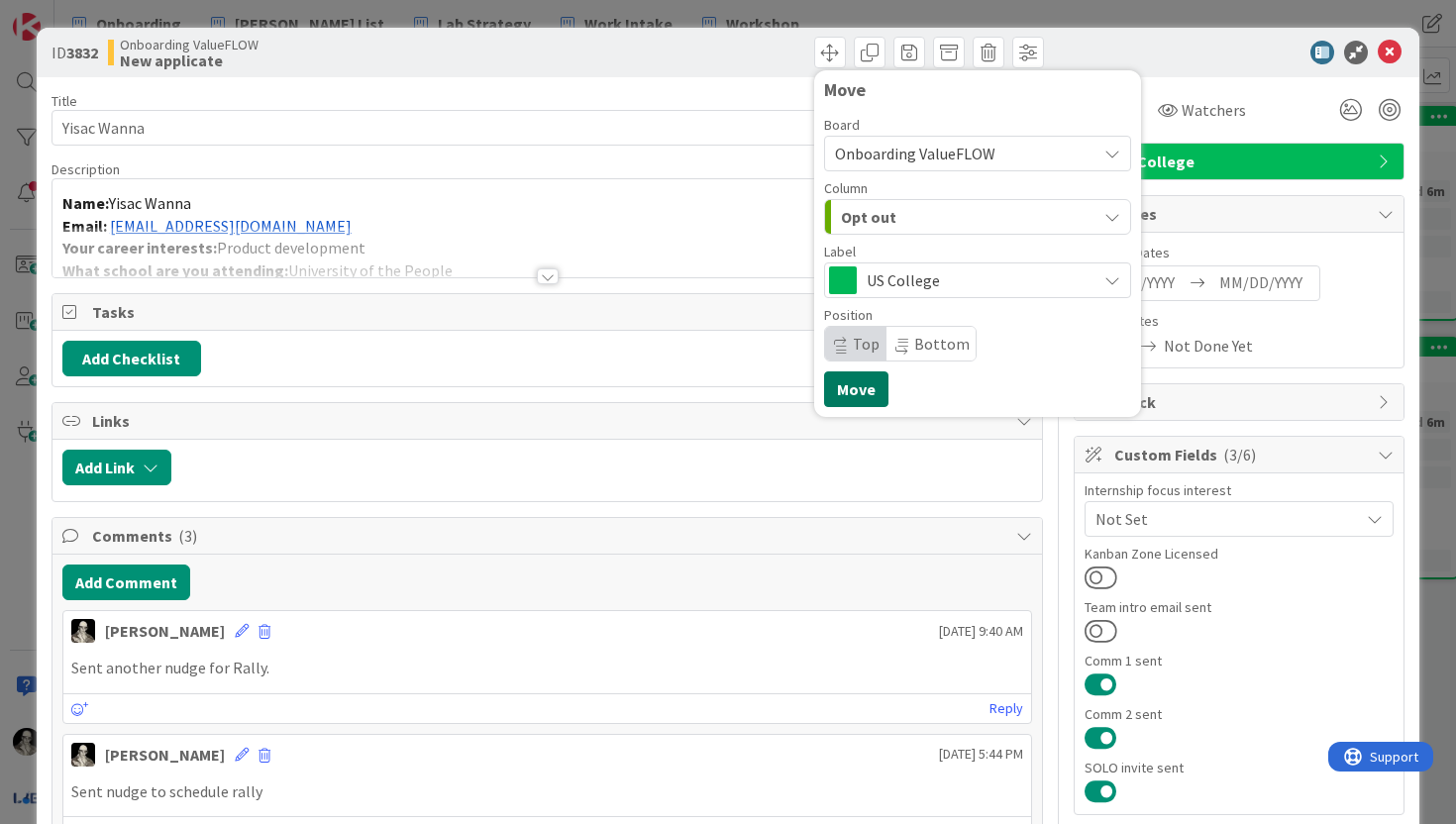 click on "Move" at bounding box center [856, 389] 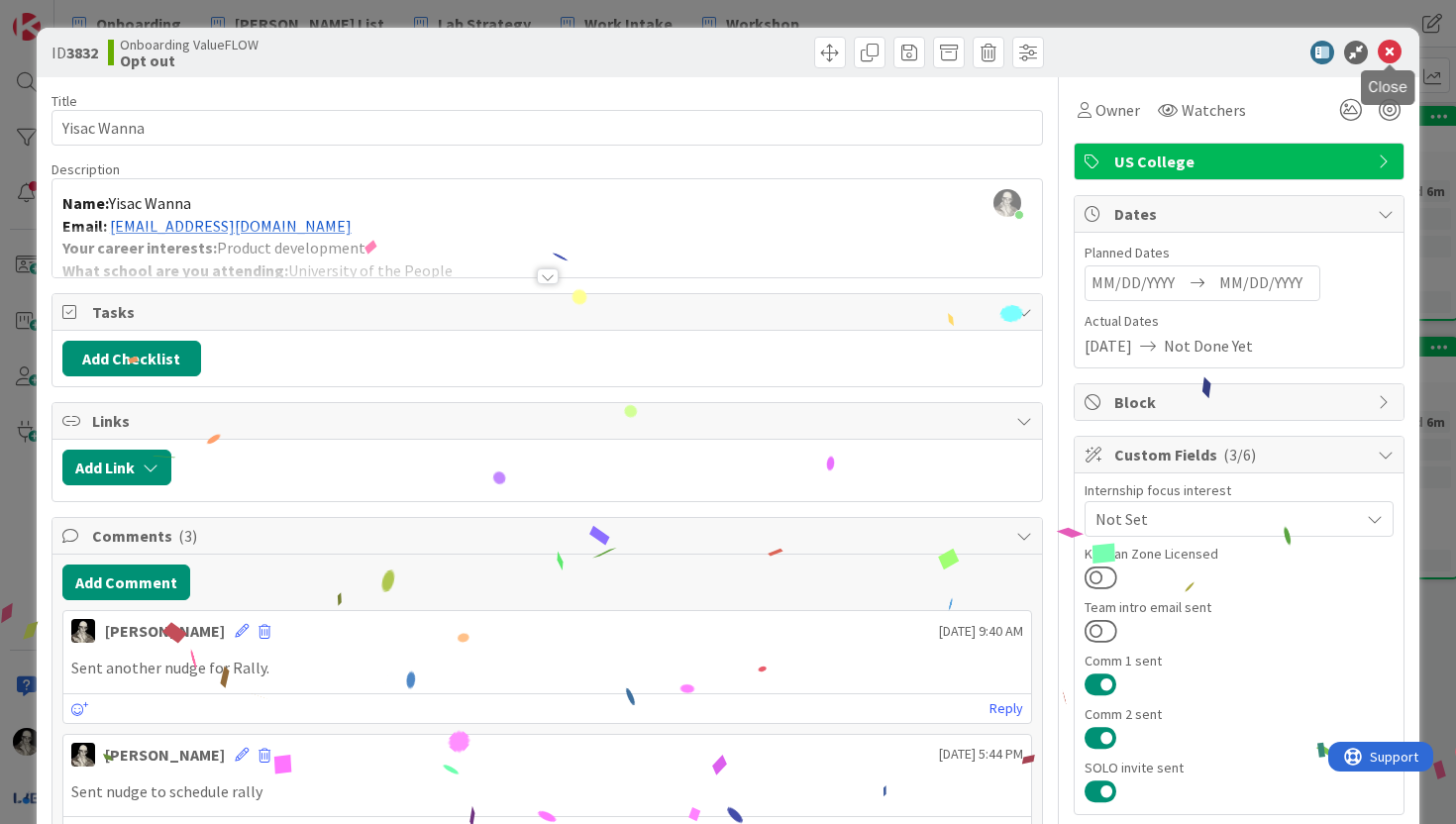 click at bounding box center (1390, 52) 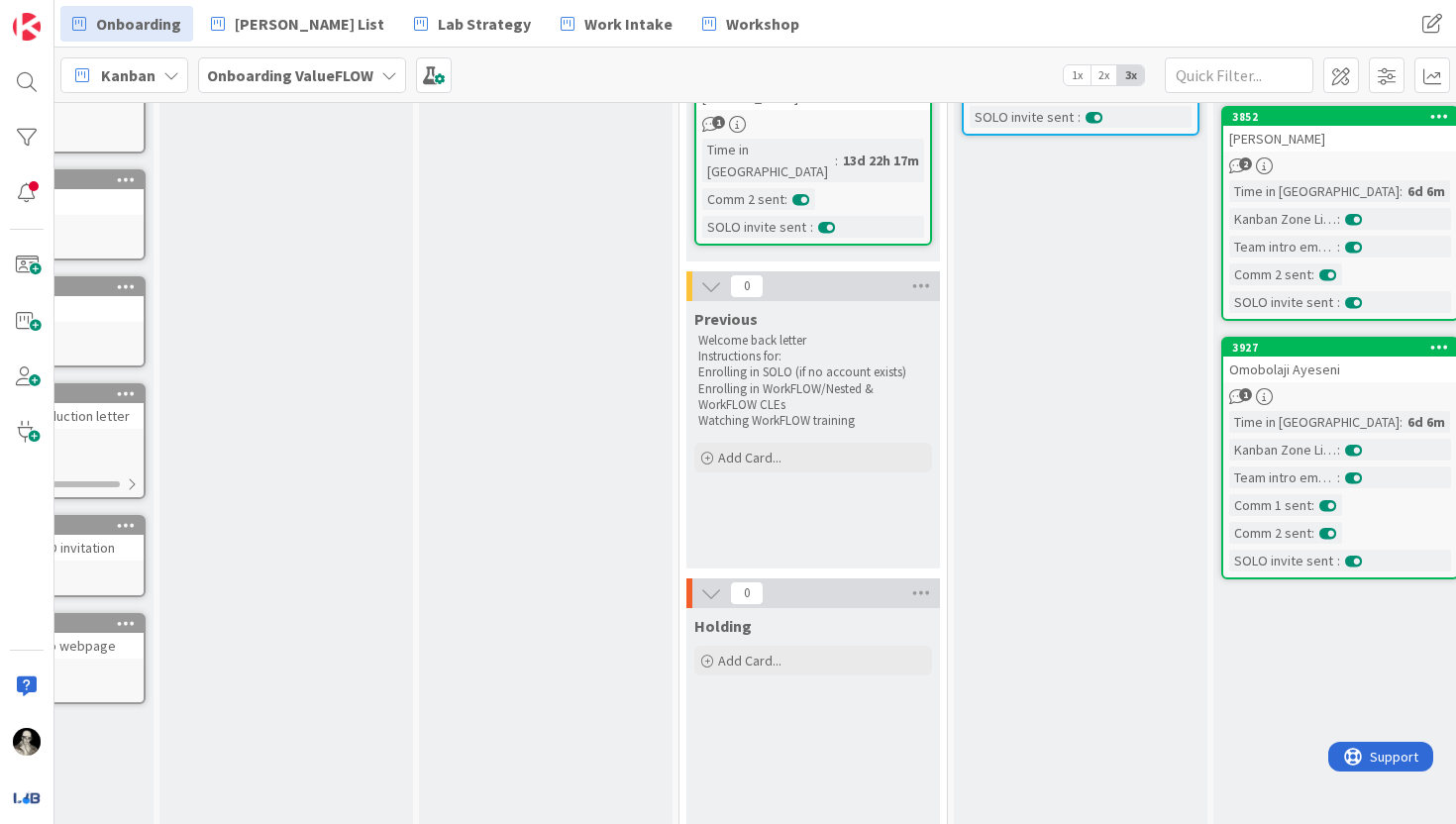 scroll, scrollTop: 0, scrollLeft: 0, axis: both 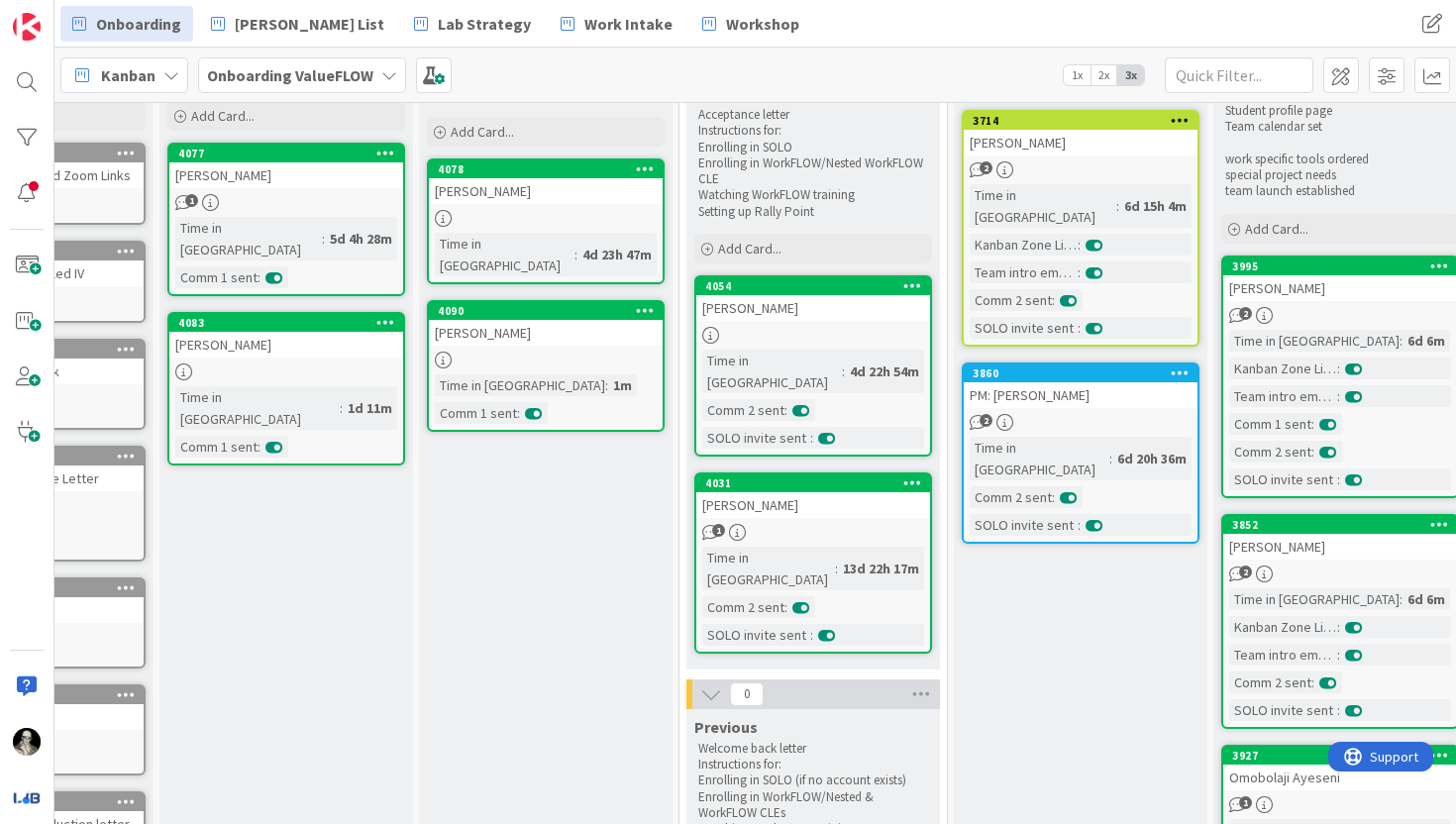 click on "Preksha Khatlawala" at bounding box center (813, 505) 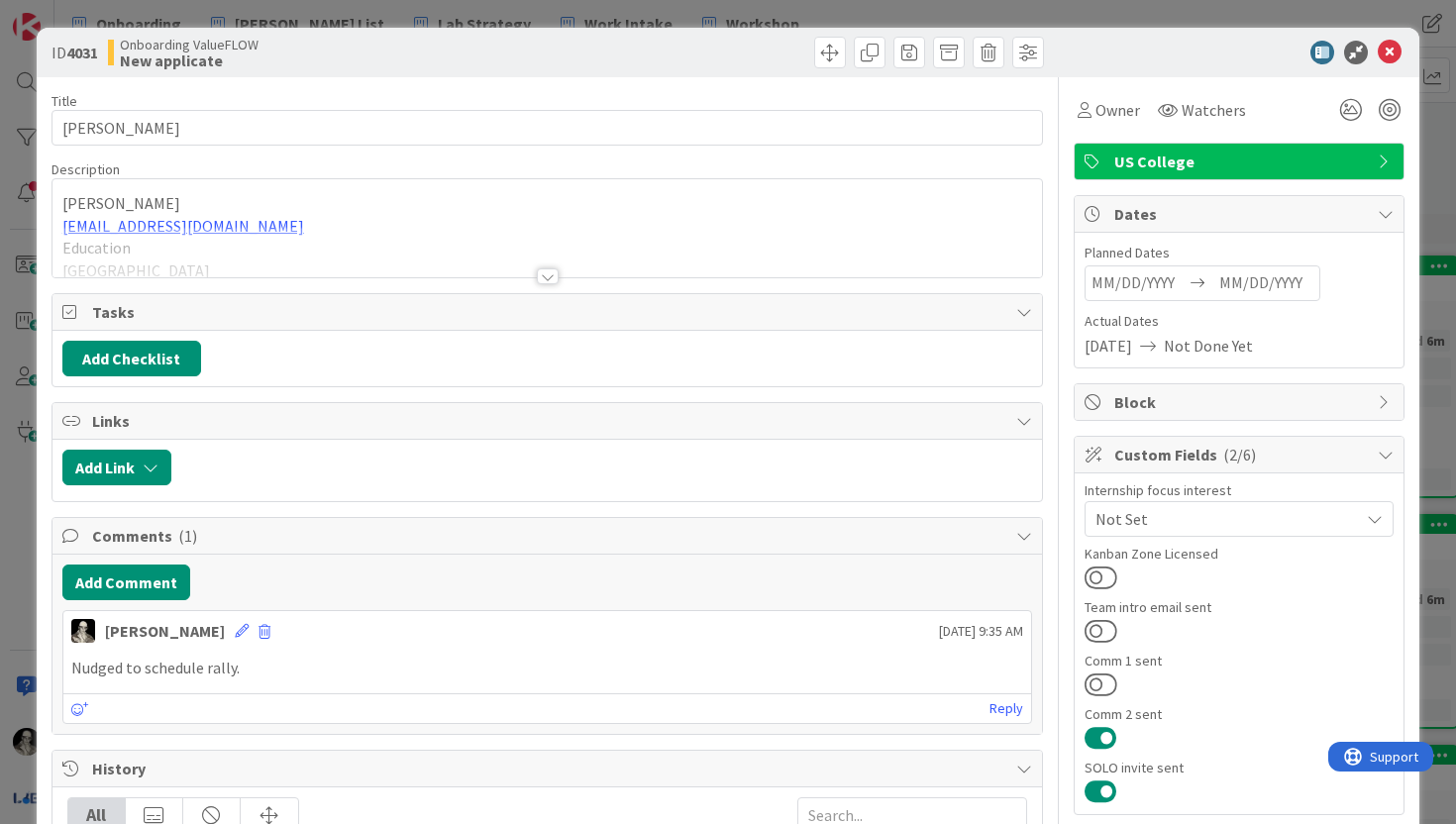 scroll, scrollTop: 0, scrollLeft: 0, axis: both 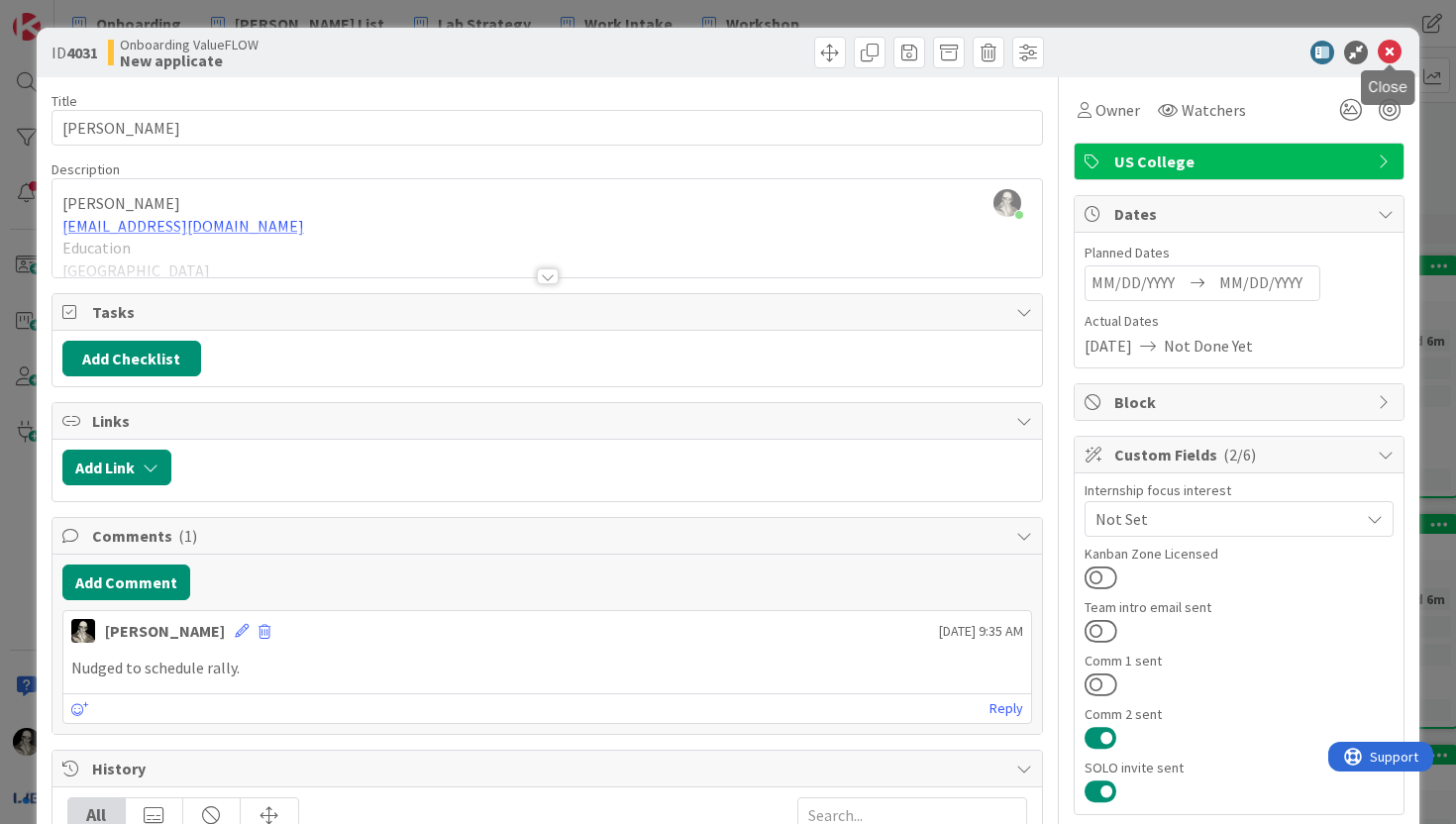 click at bounding box center [1390, 52] 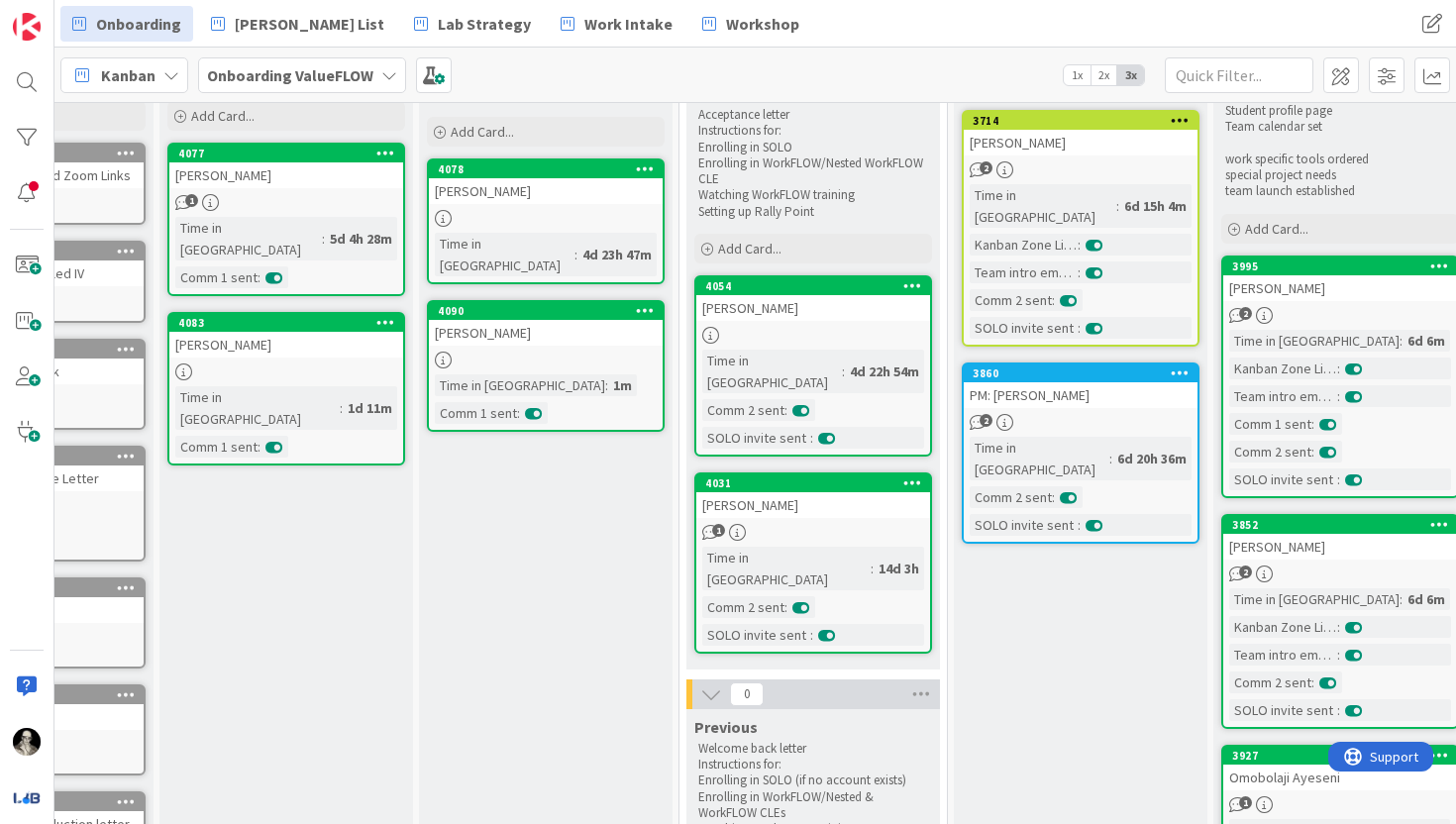 scroll, scrollTop: 0, scrollLeft: 0, axis: both 